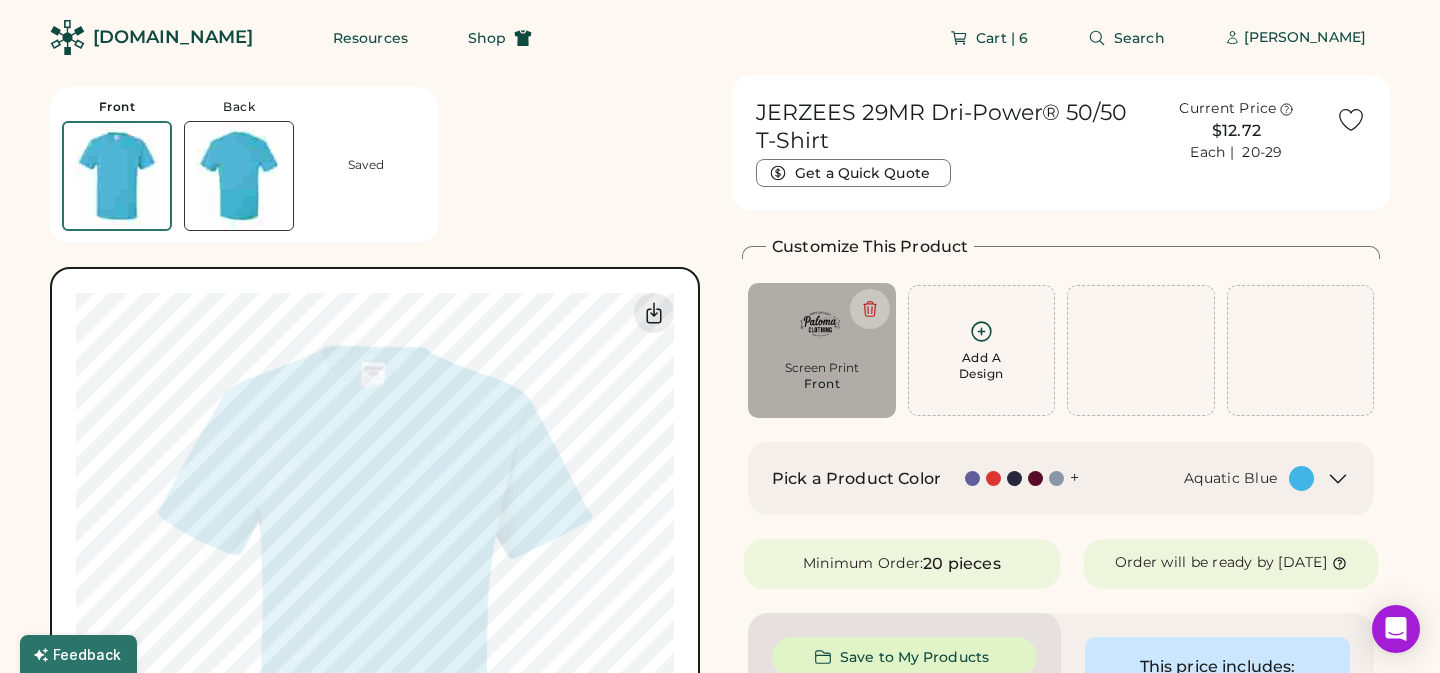 scroll, scrollTop: 0, scrollLeft: 0, axis: both 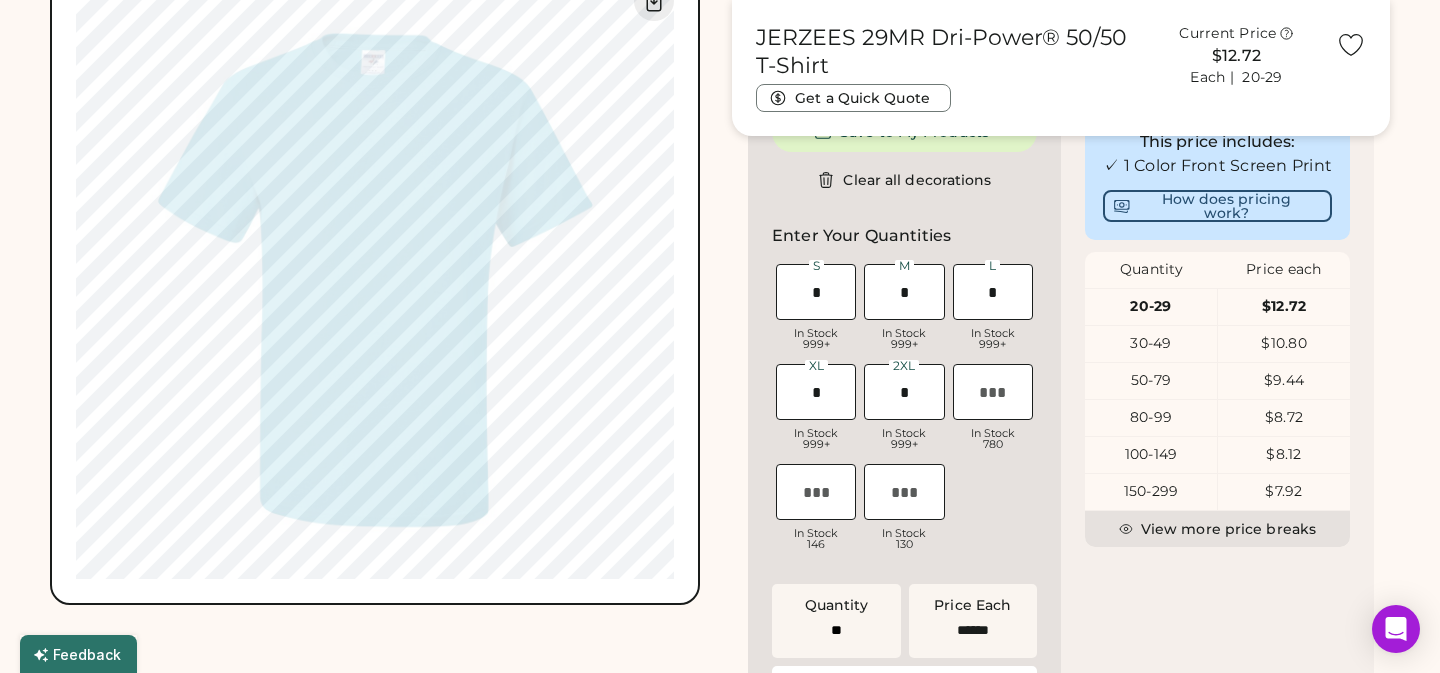 click on "Front Back Saved Switch to back    My uploaded designs Upload new design
SVG, Ai, PDF, EPS, PSD Non-preferred files:
PNG, JPG, TIFF Max File Size: 25MB    Guidelines are approximate; our team will confirm the correct placement. 0% 0%    JERZEES 29MR Dri-Power® 50/50 T-Shirt    Get a Quick Quote Current Price    $12.72 Each |  20-29    Customize This Product    Add A
Design
Screen Print Front       Add A
Design    Edit design       Center    Reset Width Height 15" x 17" max Apply BLACK Pick a Product Color + Aquatic Blue    Minimum Order:  20 pieces Order will be ready by [DATE]        Save to My Products    Clear all decorations Enter Your Quantities S Loading
Inventory In Stock
999+ M Loading
Inventory In Stock
999+ L Loading
Inventory In Stock
999+ XL Loading
Inventory In Stock
999+ 2XL Loading
Inventory In Stock
999+ 3XL Loading
Inventory In Stock
780 4XL Loading
Inventory In Stock
146 5XL Loading
Inventory In Stock
130 Enter Quantities to Finalize Your Order Quantity Price Each" at bounding box center [720, 945] 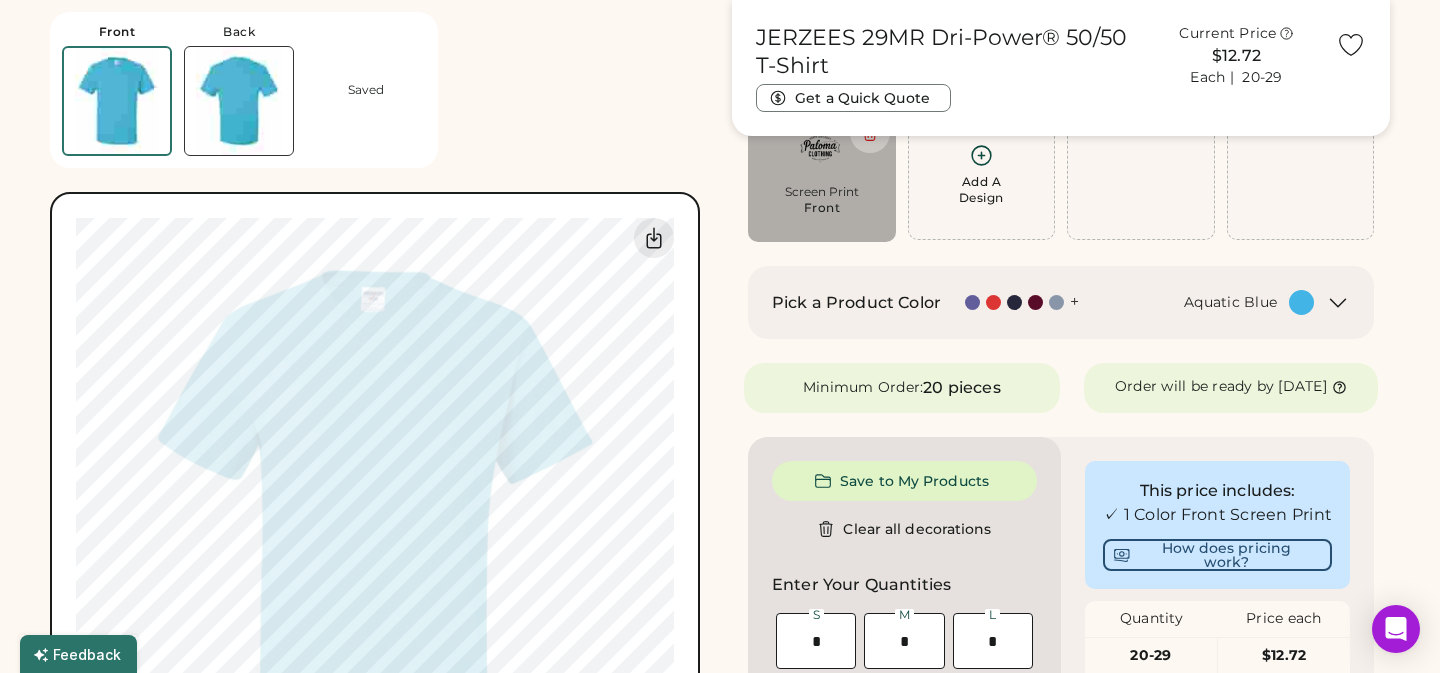 scroll, scrollTop: 183, scrollLeft: 0, axis: vertical 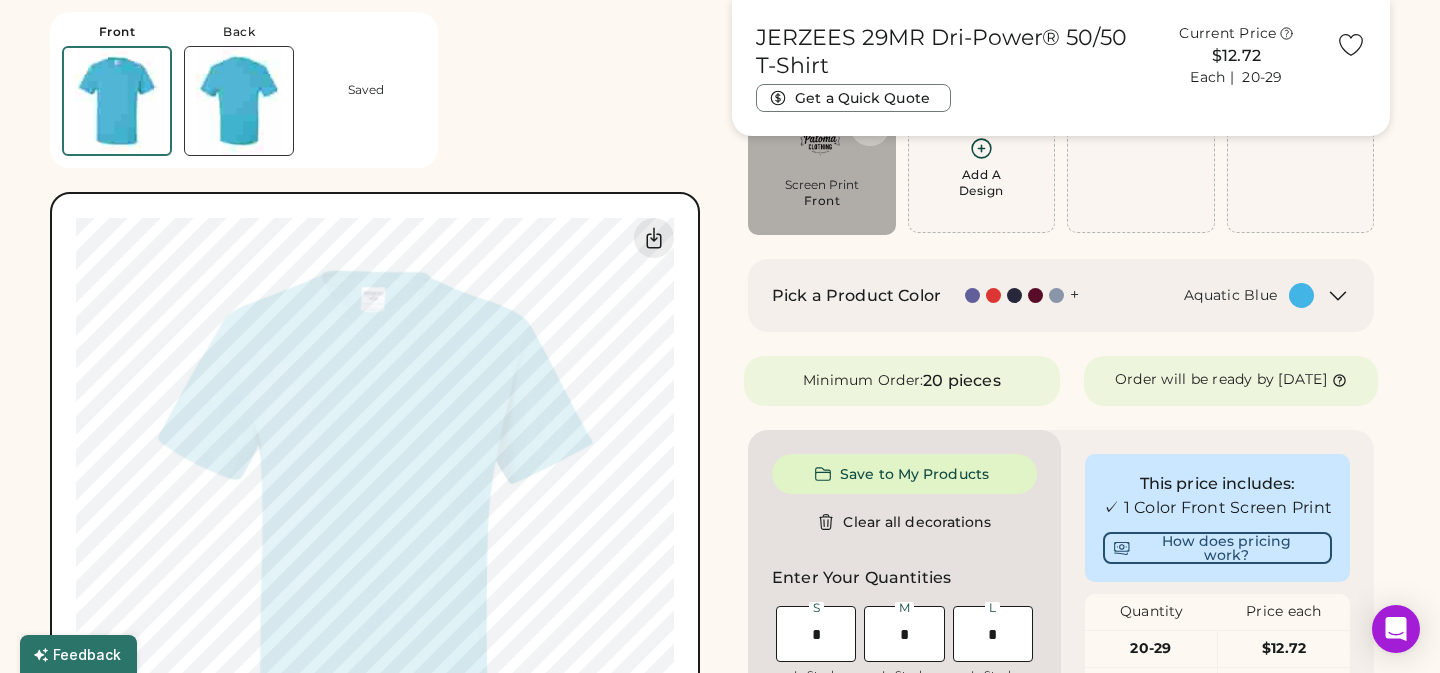 click at bounding box center [1038, 295] 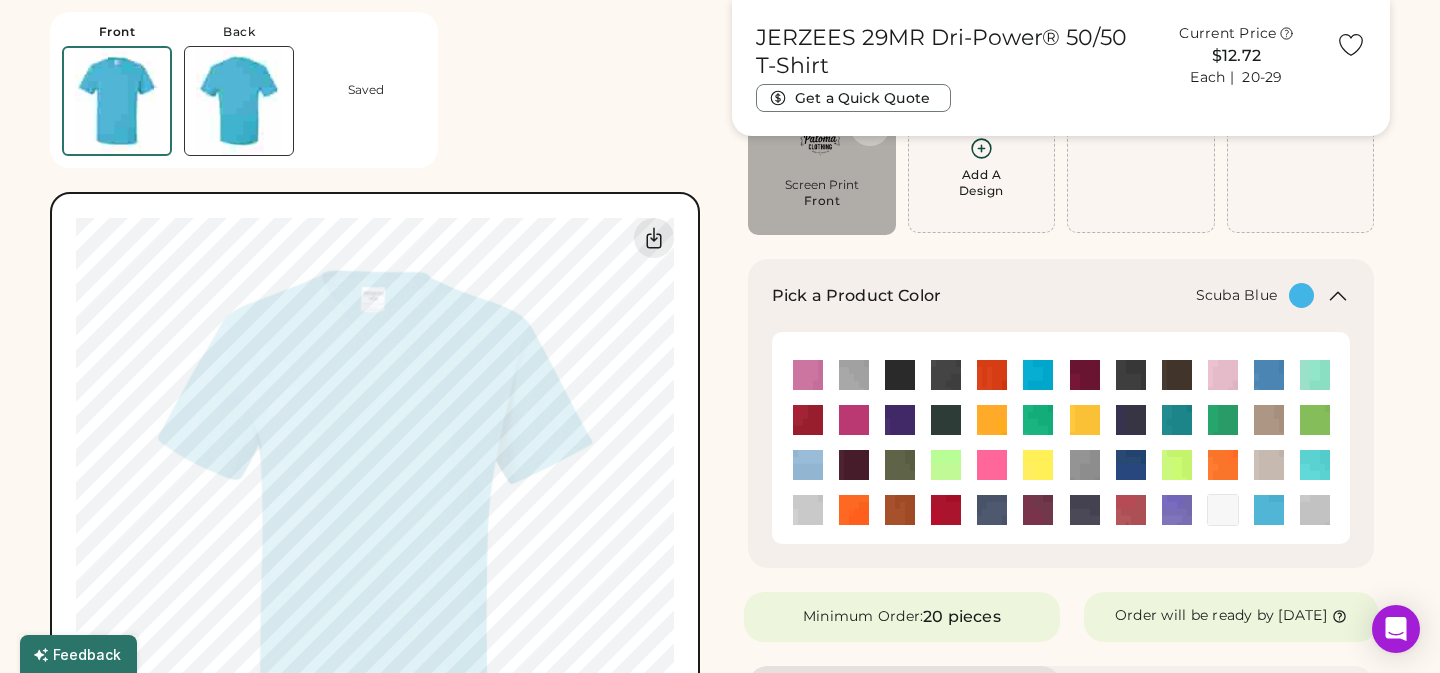 click at bounding box center [1315, 465] 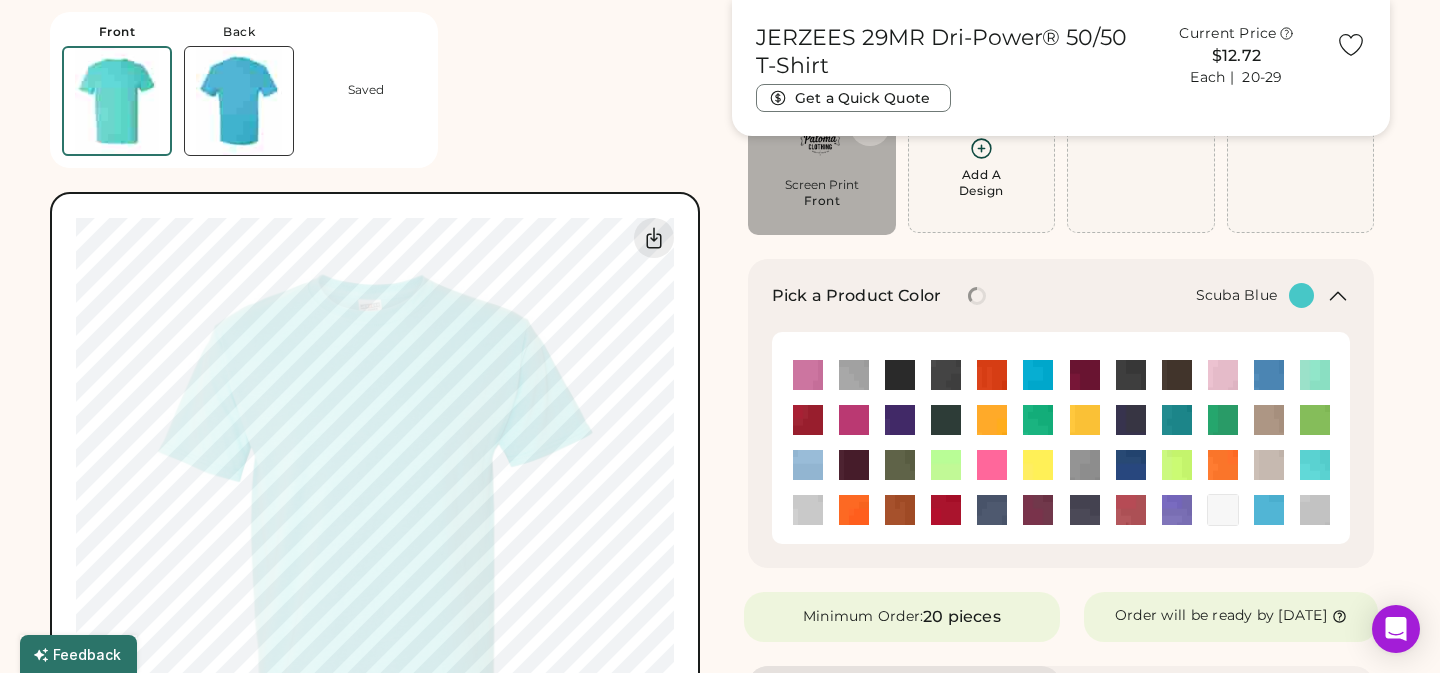 type 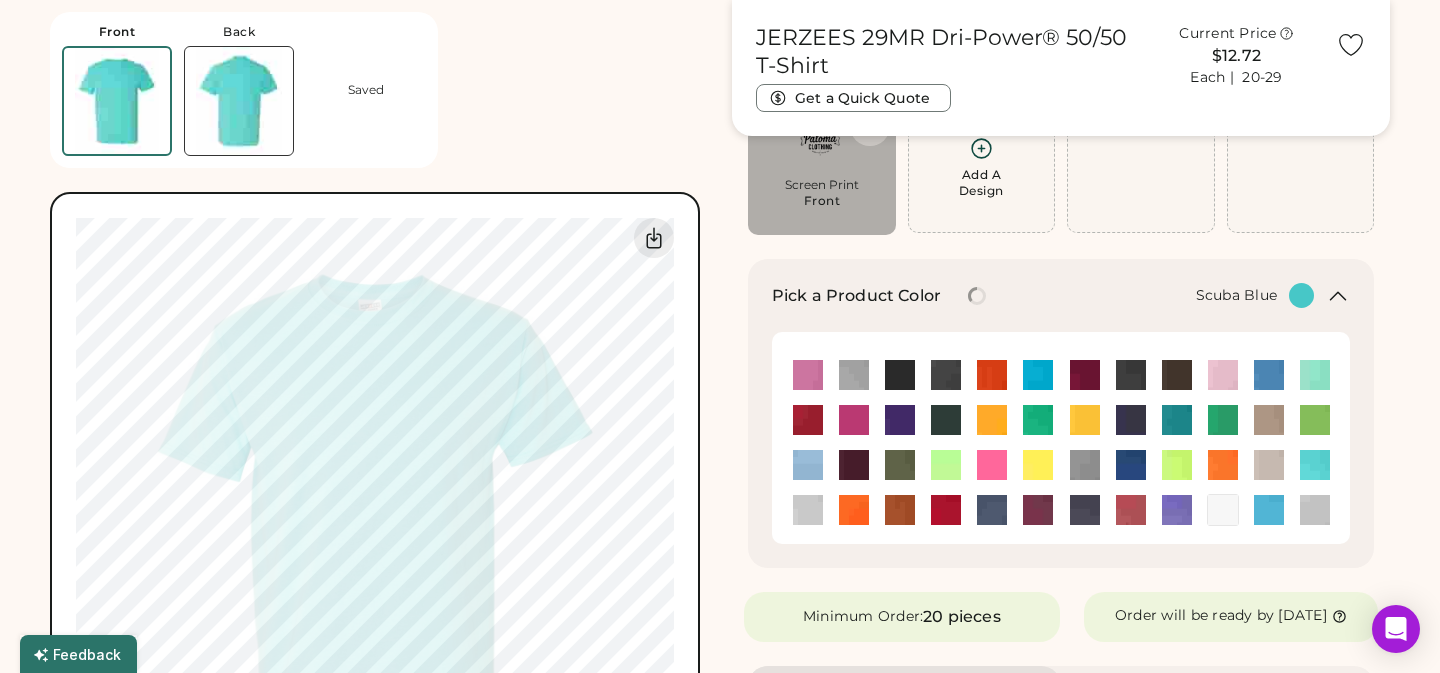 type 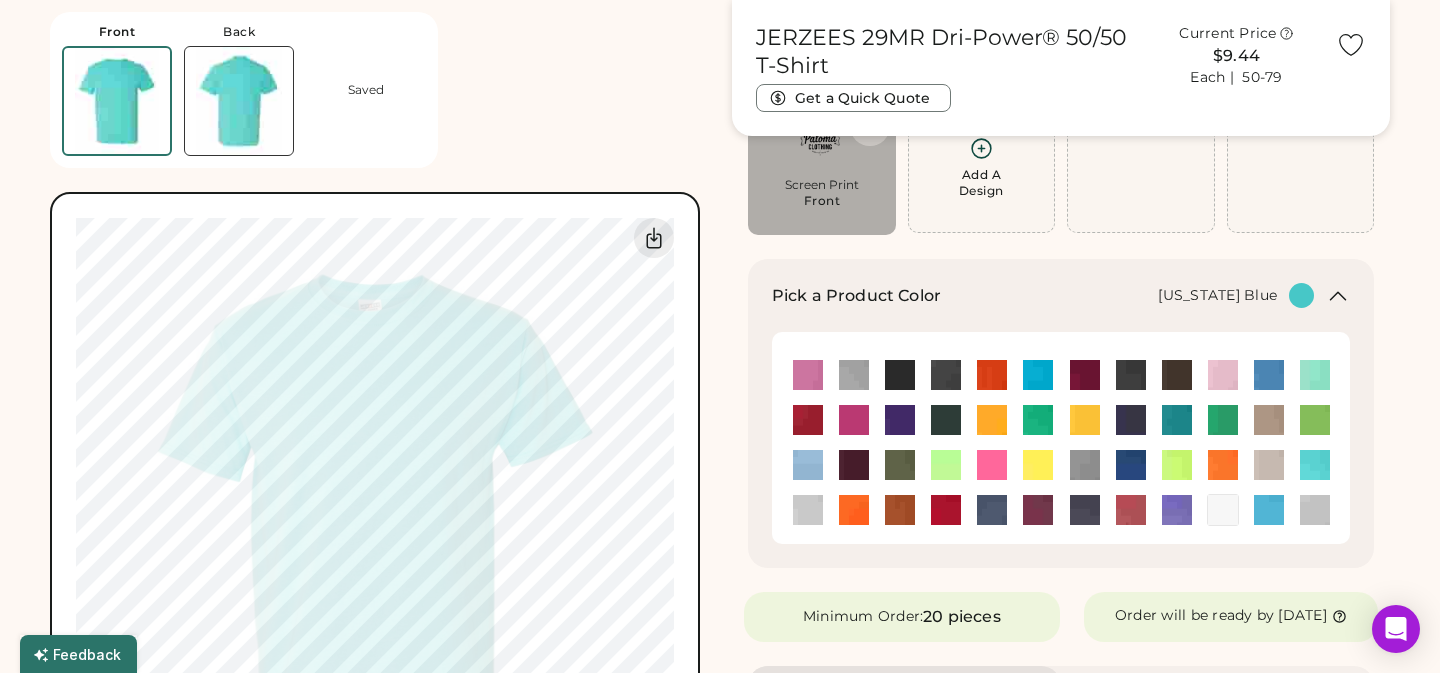 click at bounding box center (1038, 375) 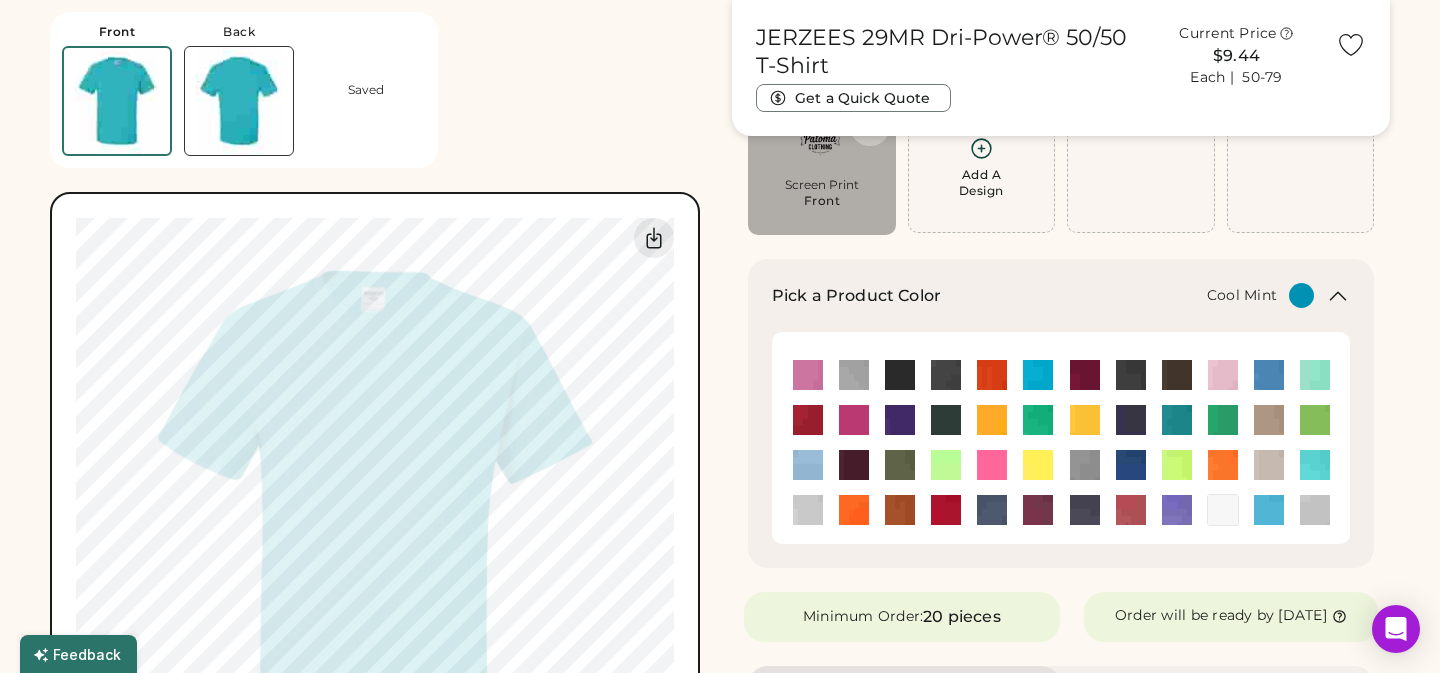 click at bounding box center [1315, 375] 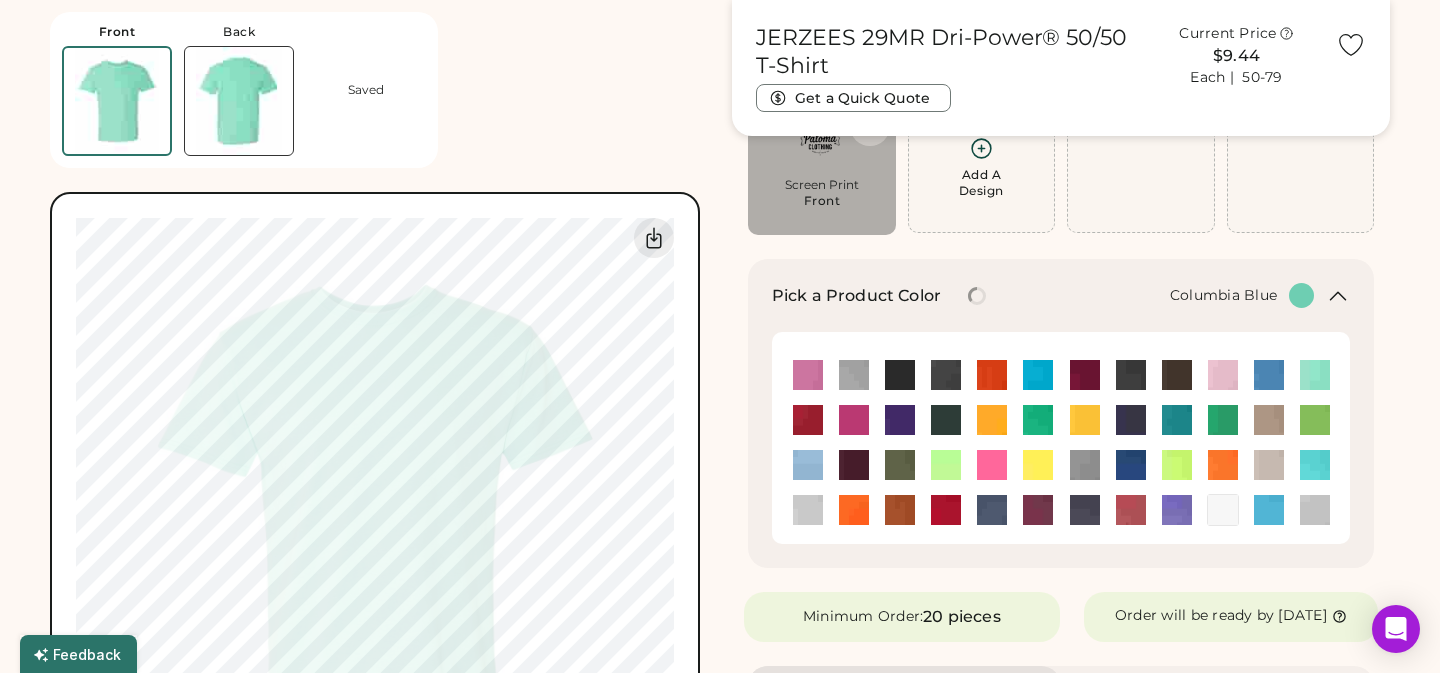 click at bounding box center (1269, 375) 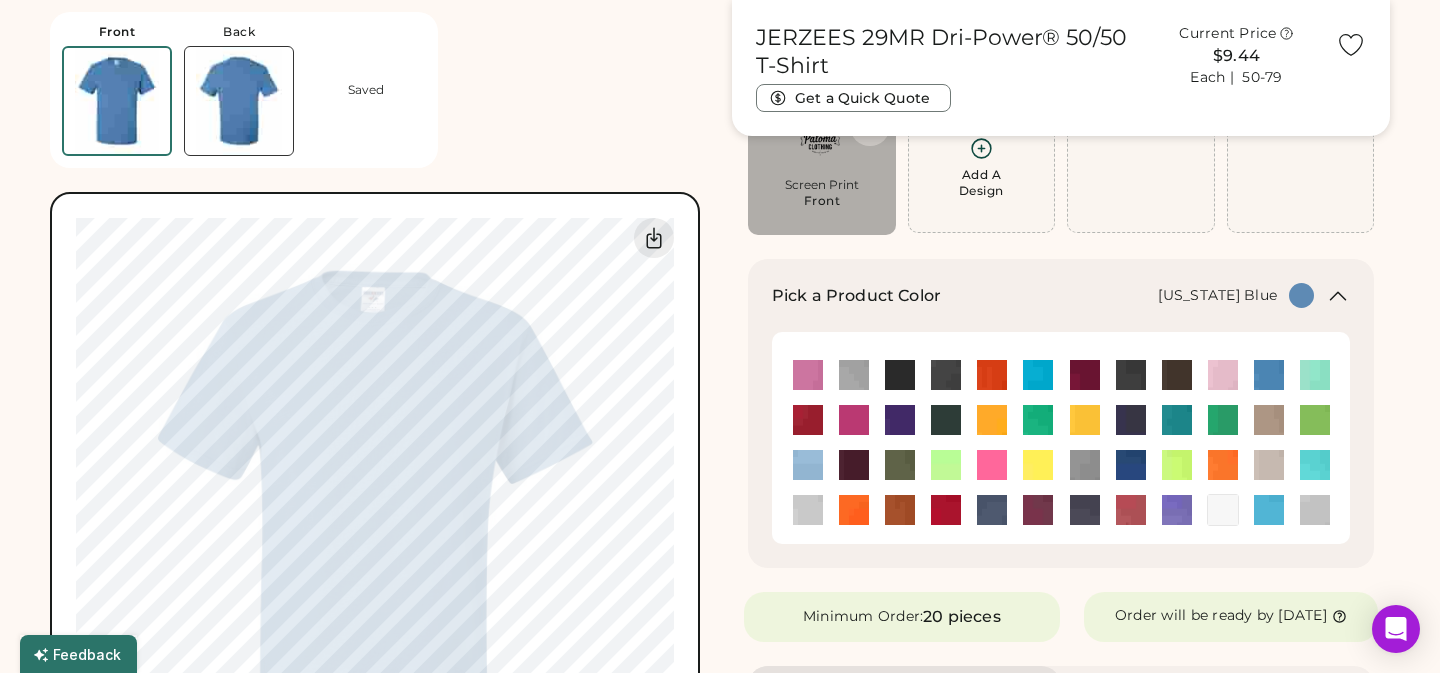 click at bounding box center [1038, 375] 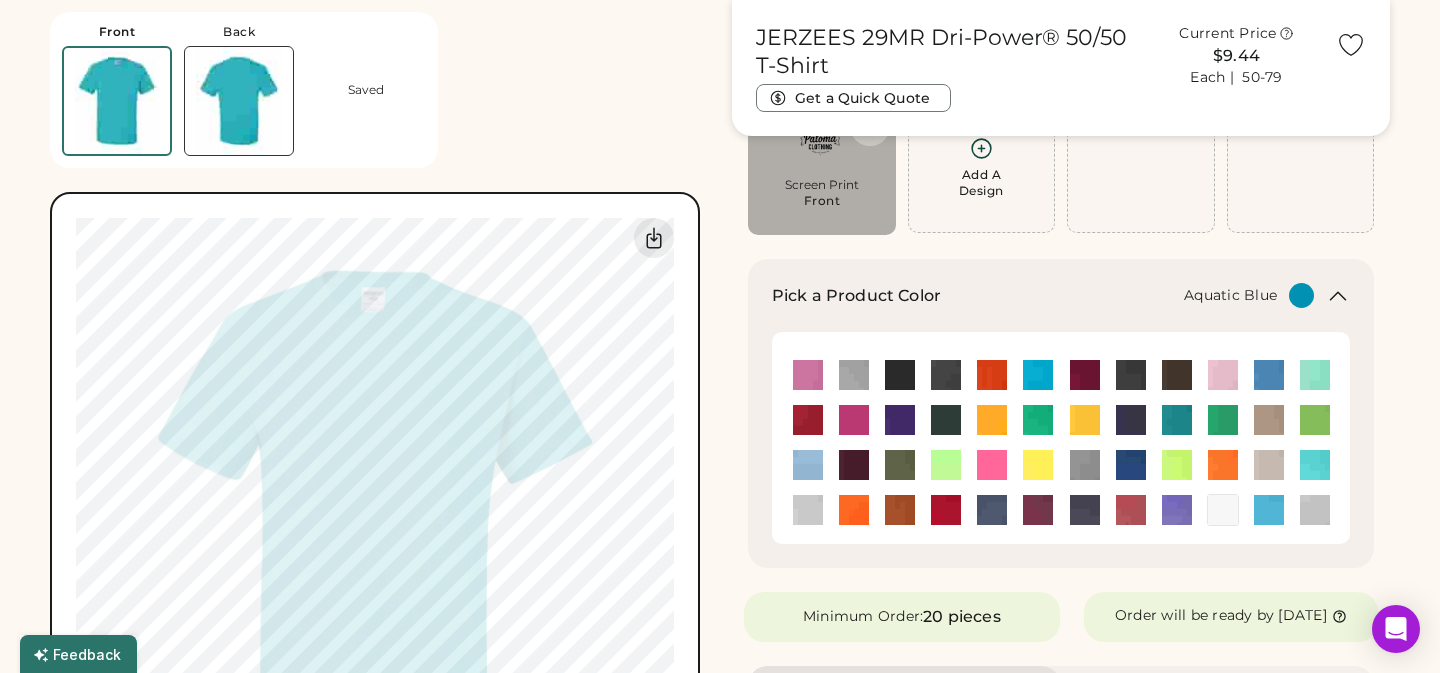 click at bounding box center (1269, 510) 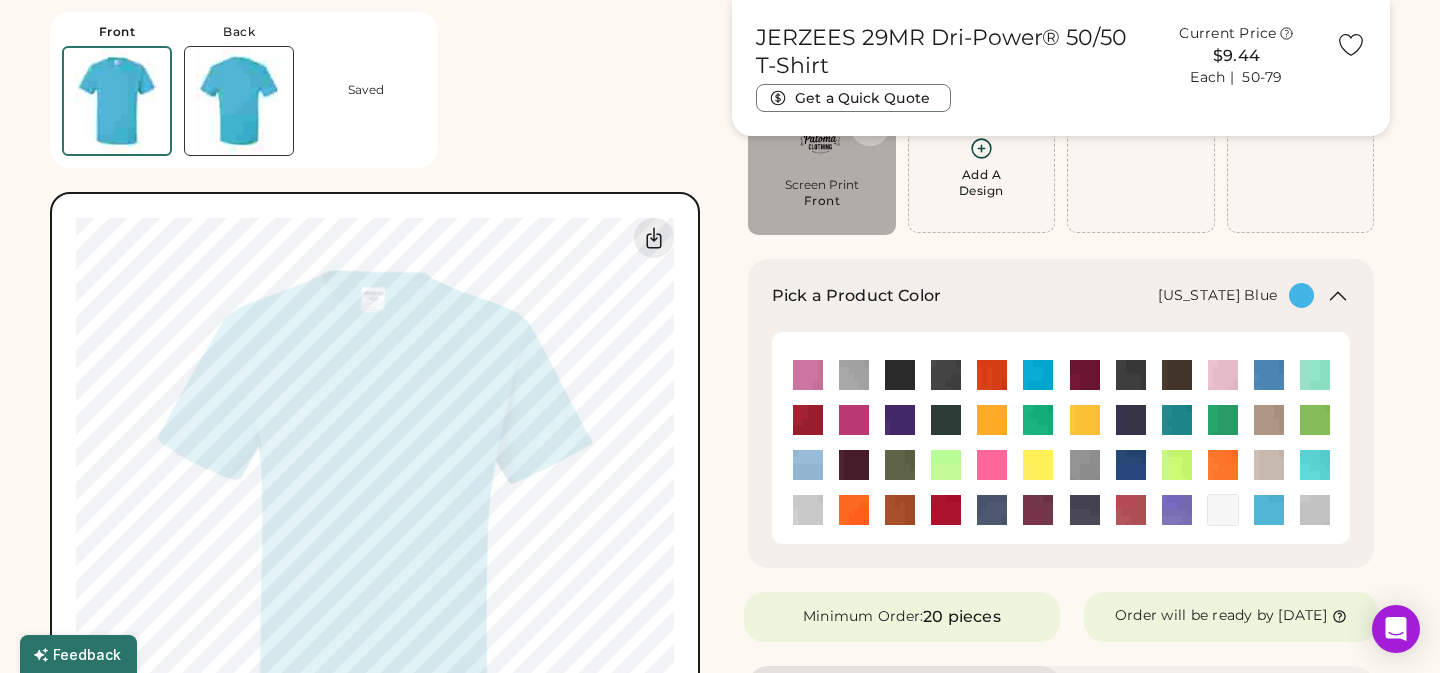 click at bounding box center (1038, 375) 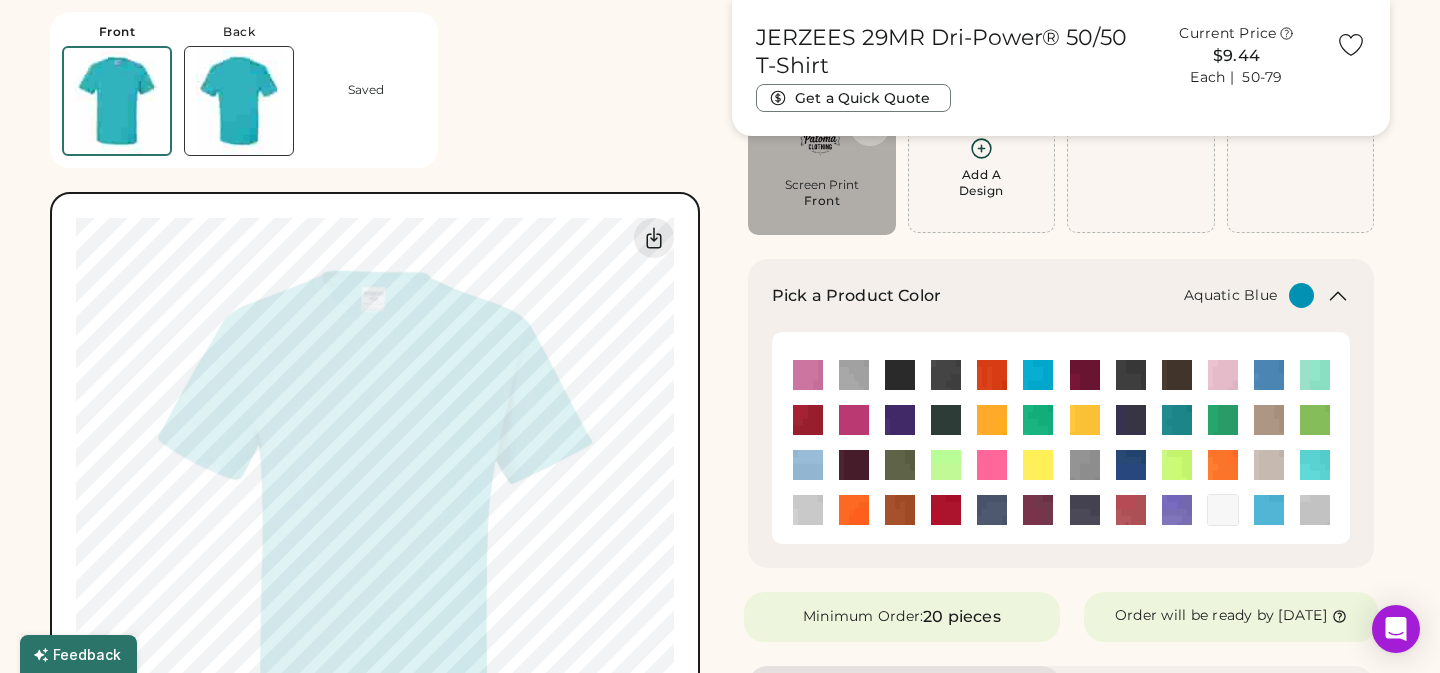 click at bounding box center (1269, 510) 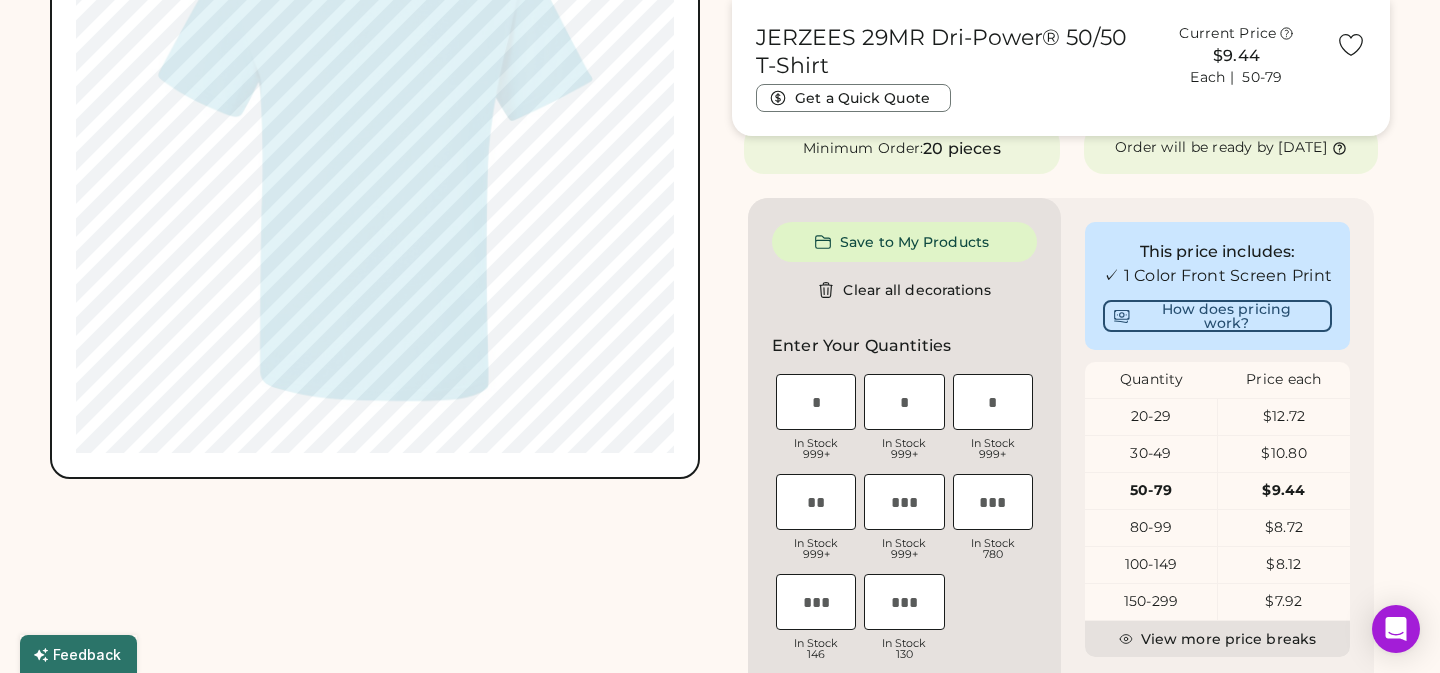 scroll, scrollTop: 693, scrollLeft: 0, axis: vertical 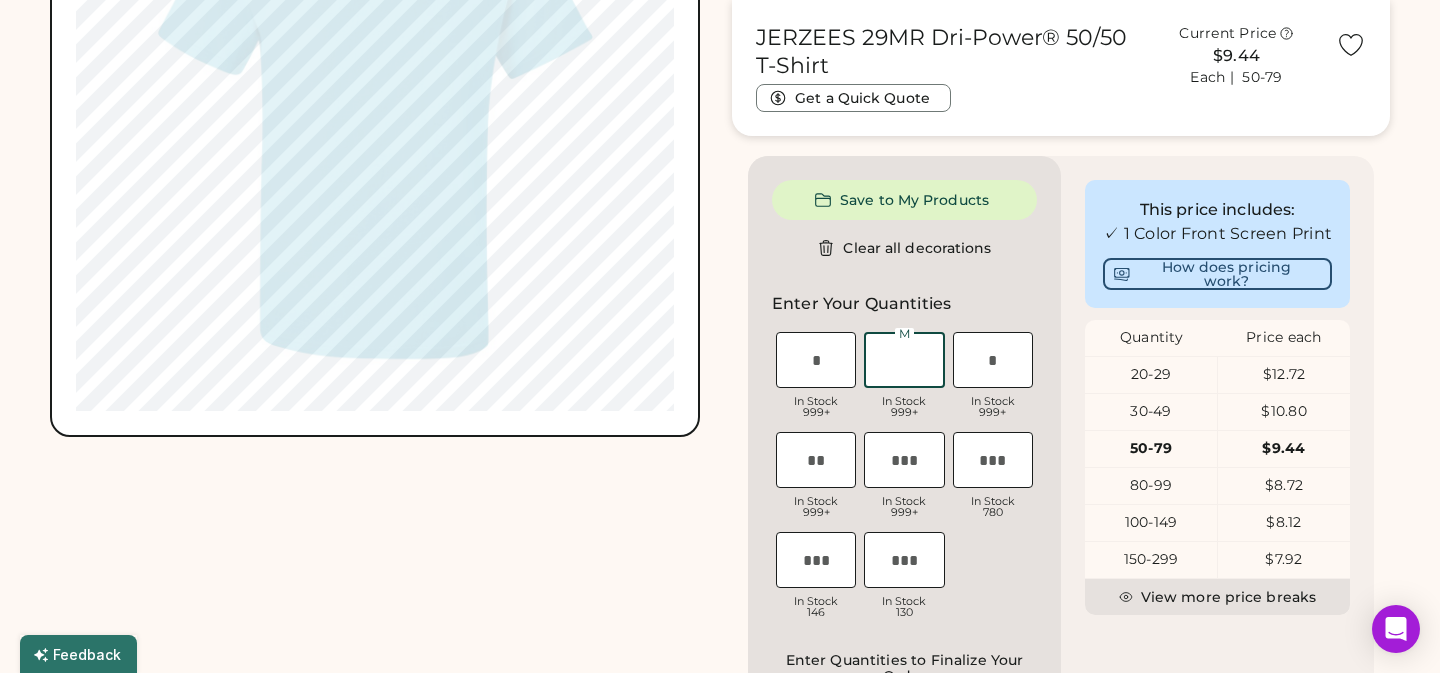 click at bounding box center [904, 360] 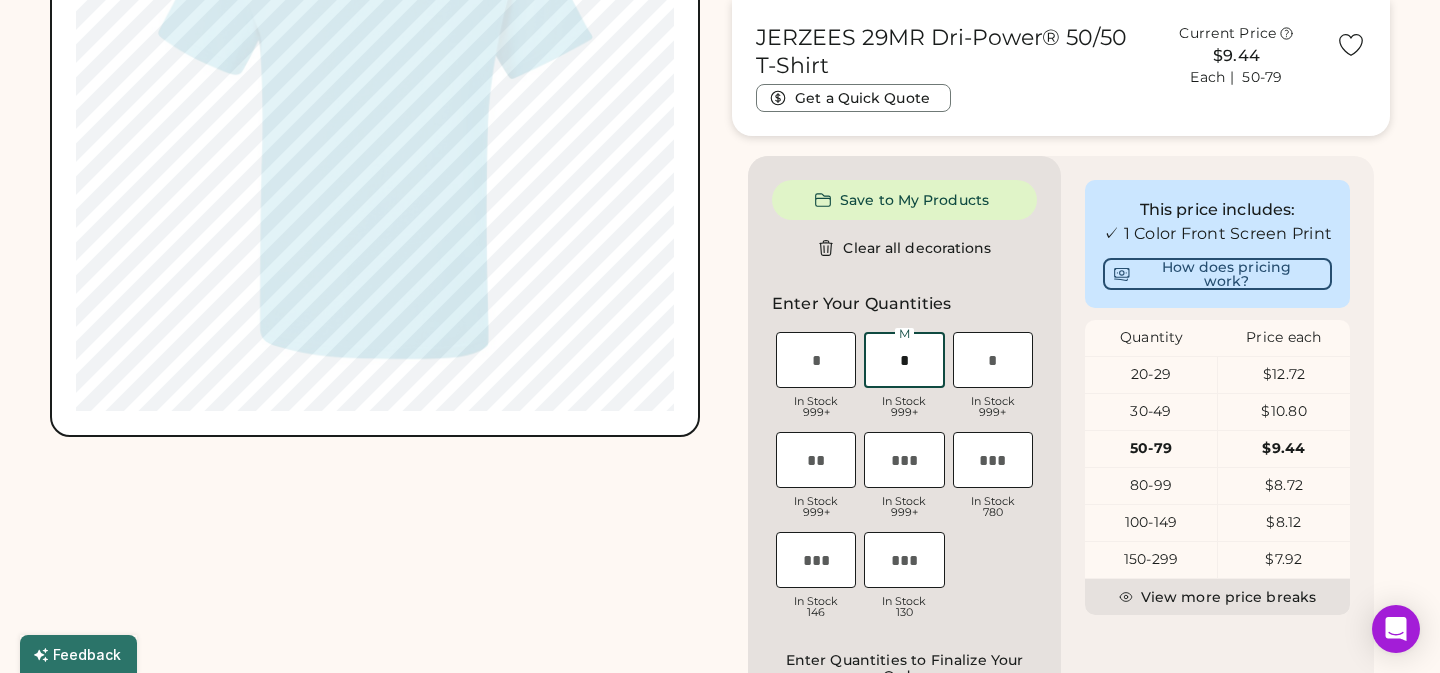 type on "*" 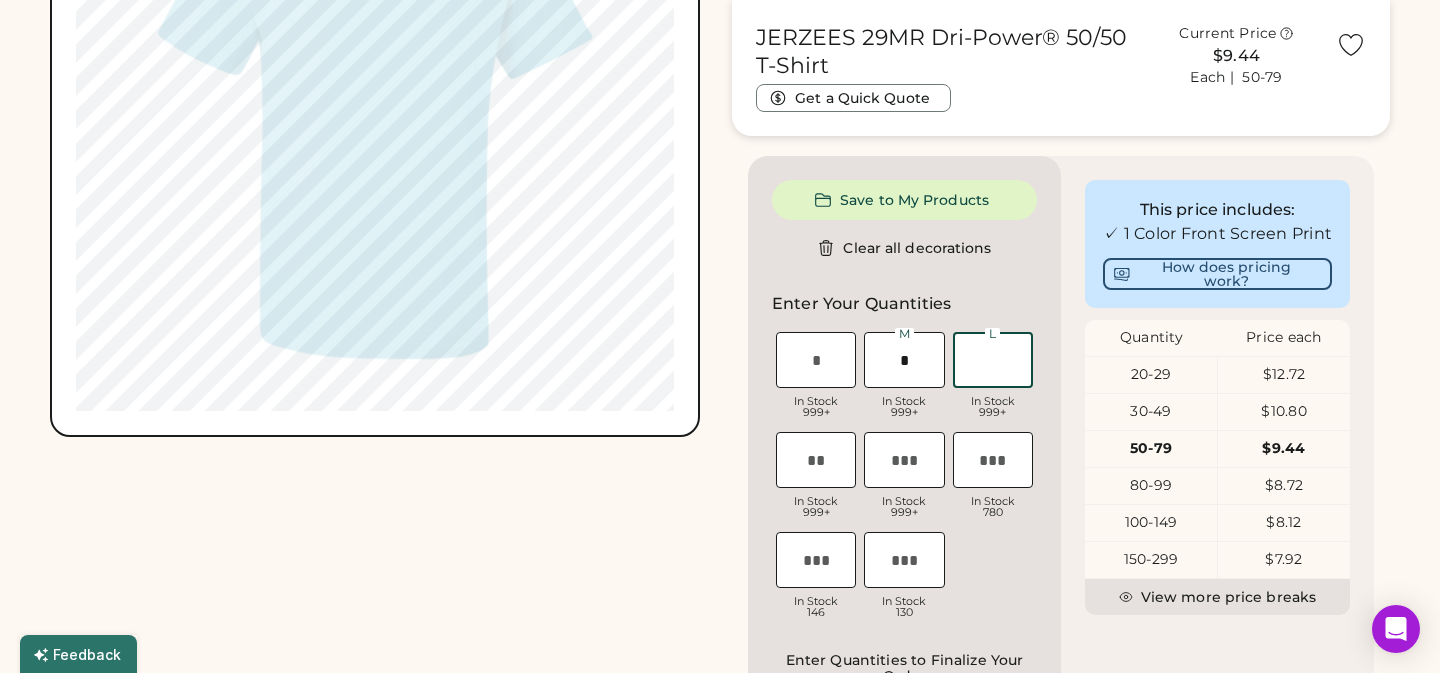 click at bounding box center (993, 360) 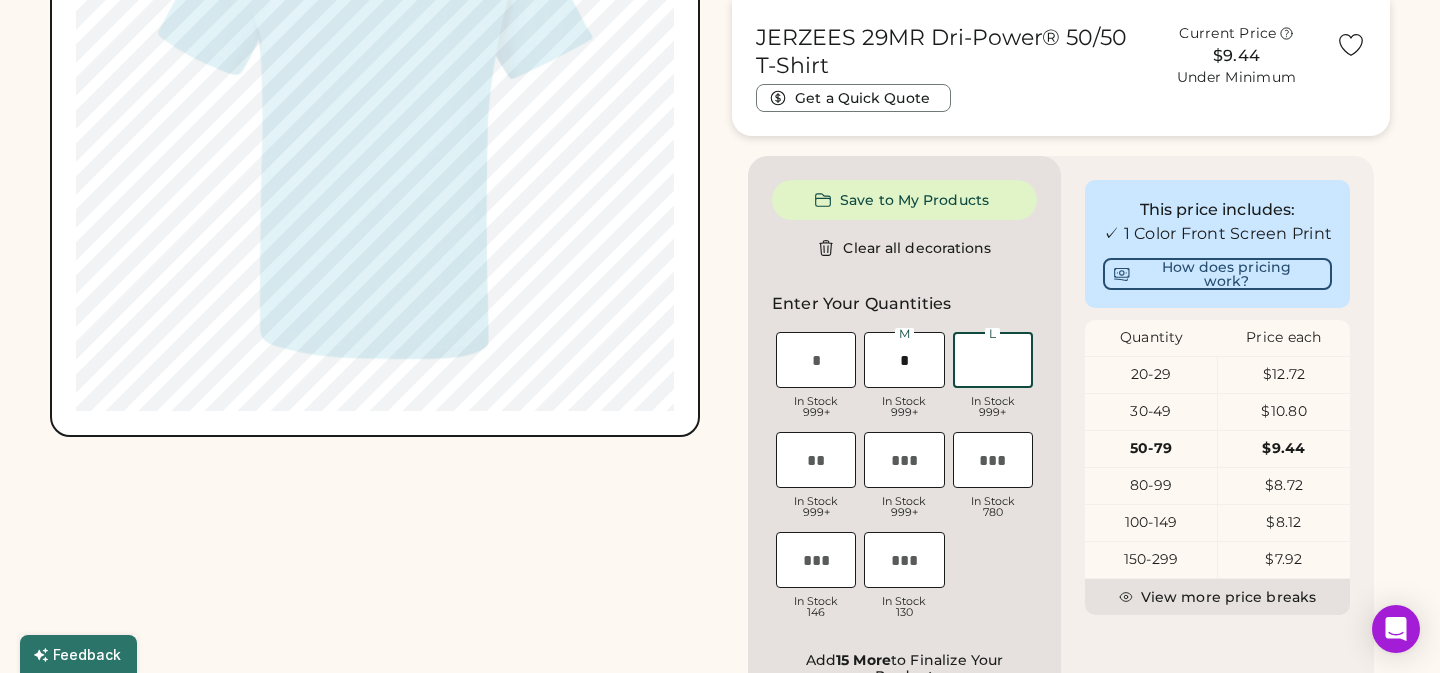 type on "*" 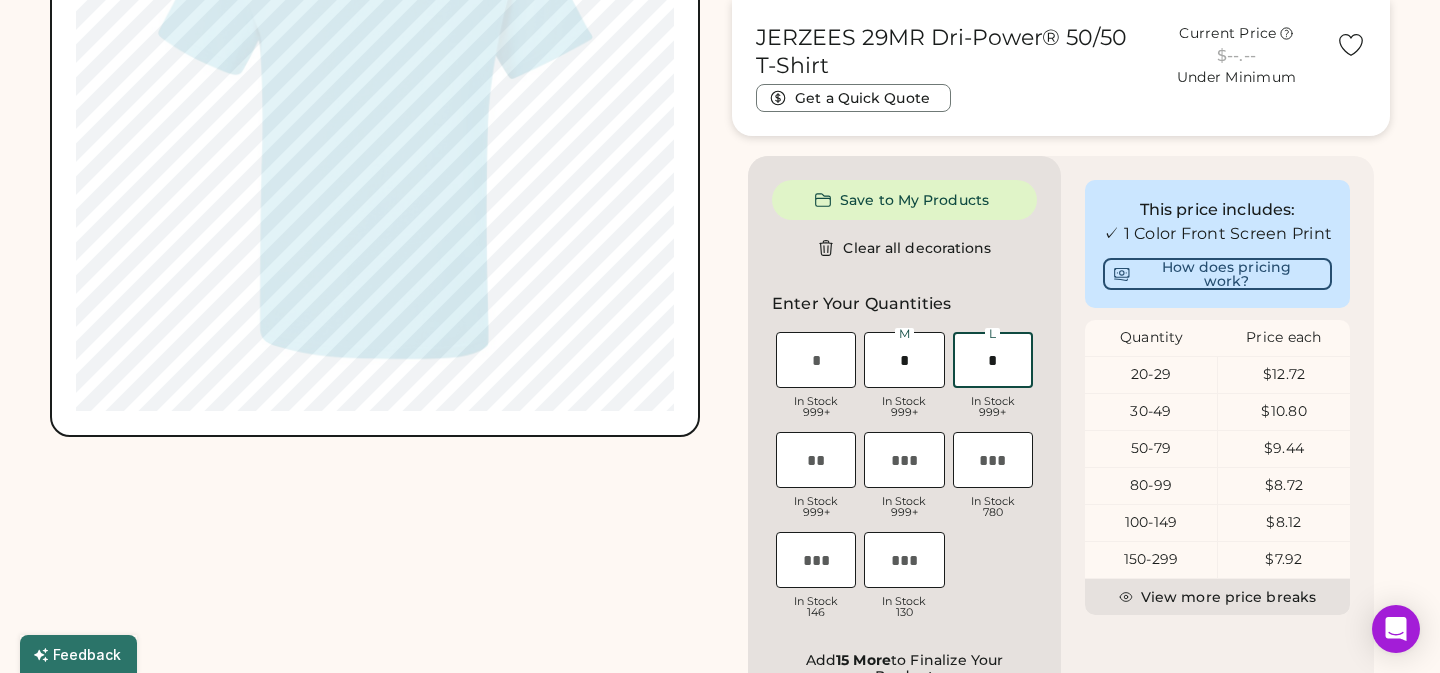 type on "**" 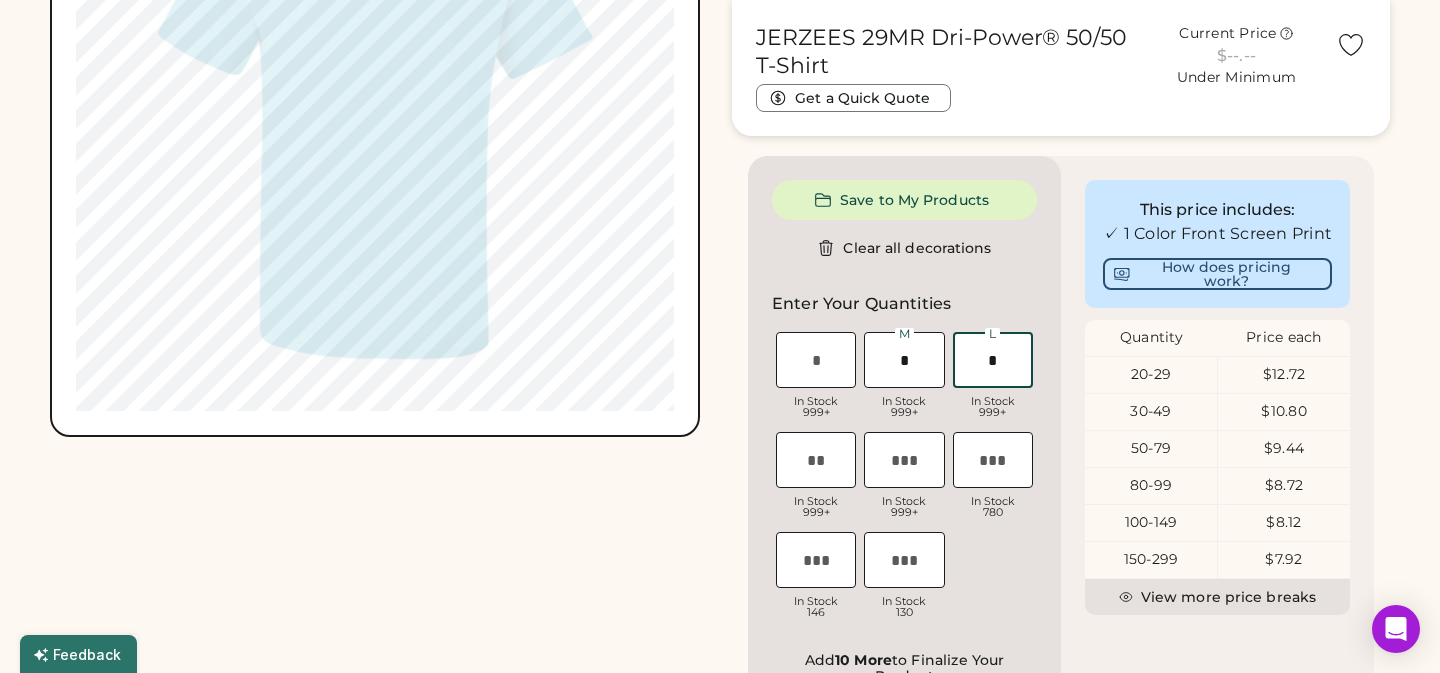 type on "*" 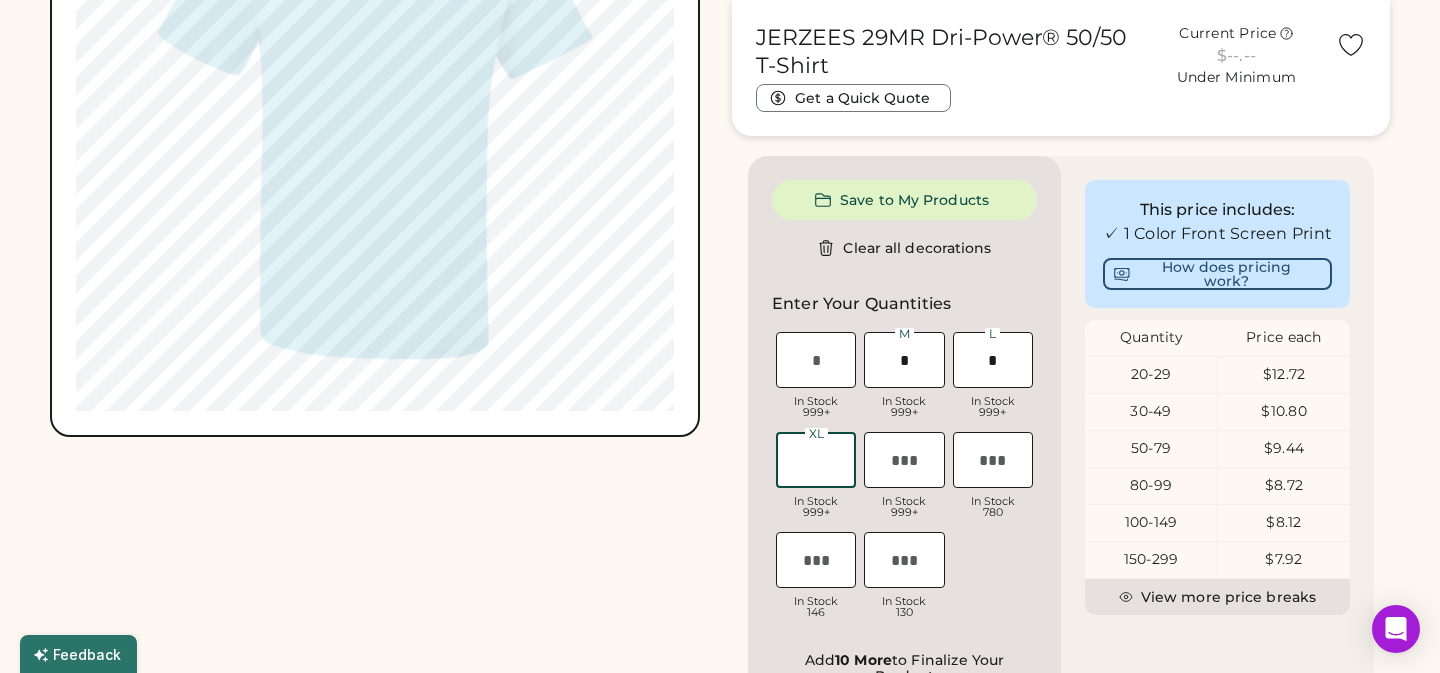 click at bounding box center [816, 460] 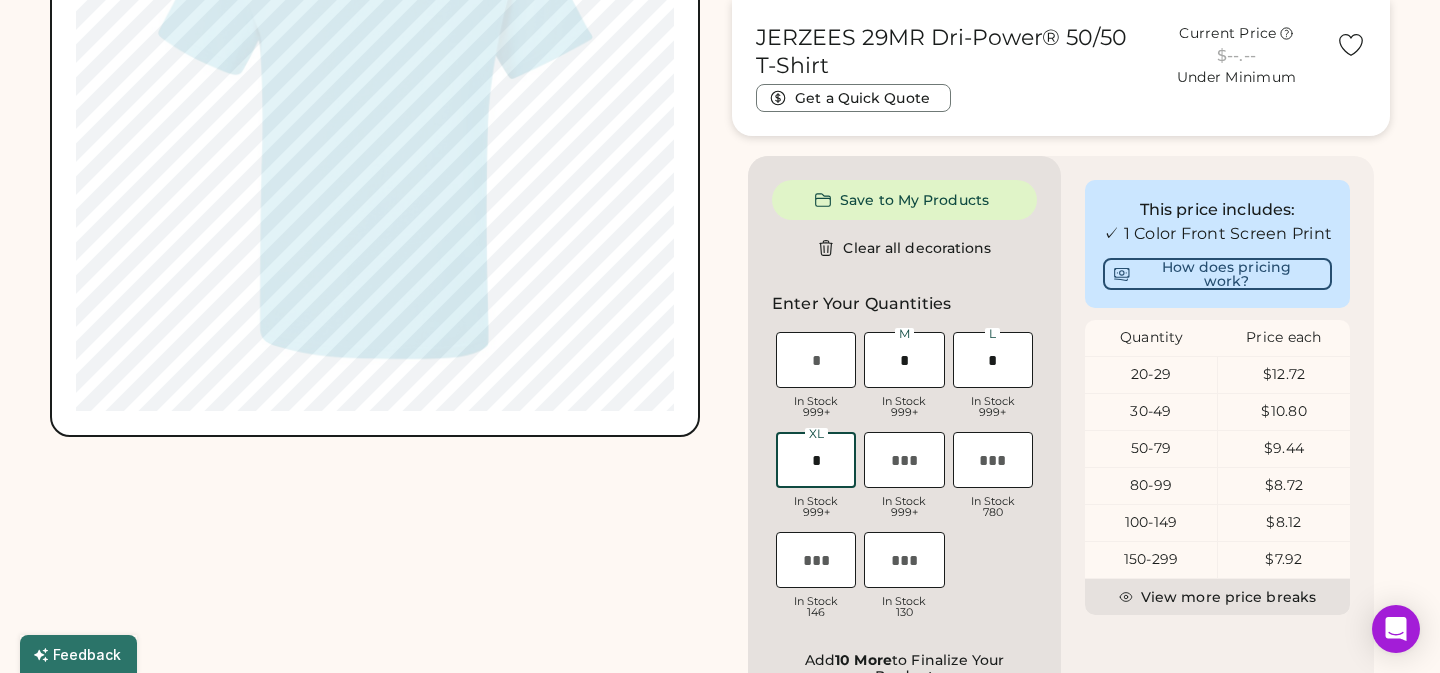 type on "**" 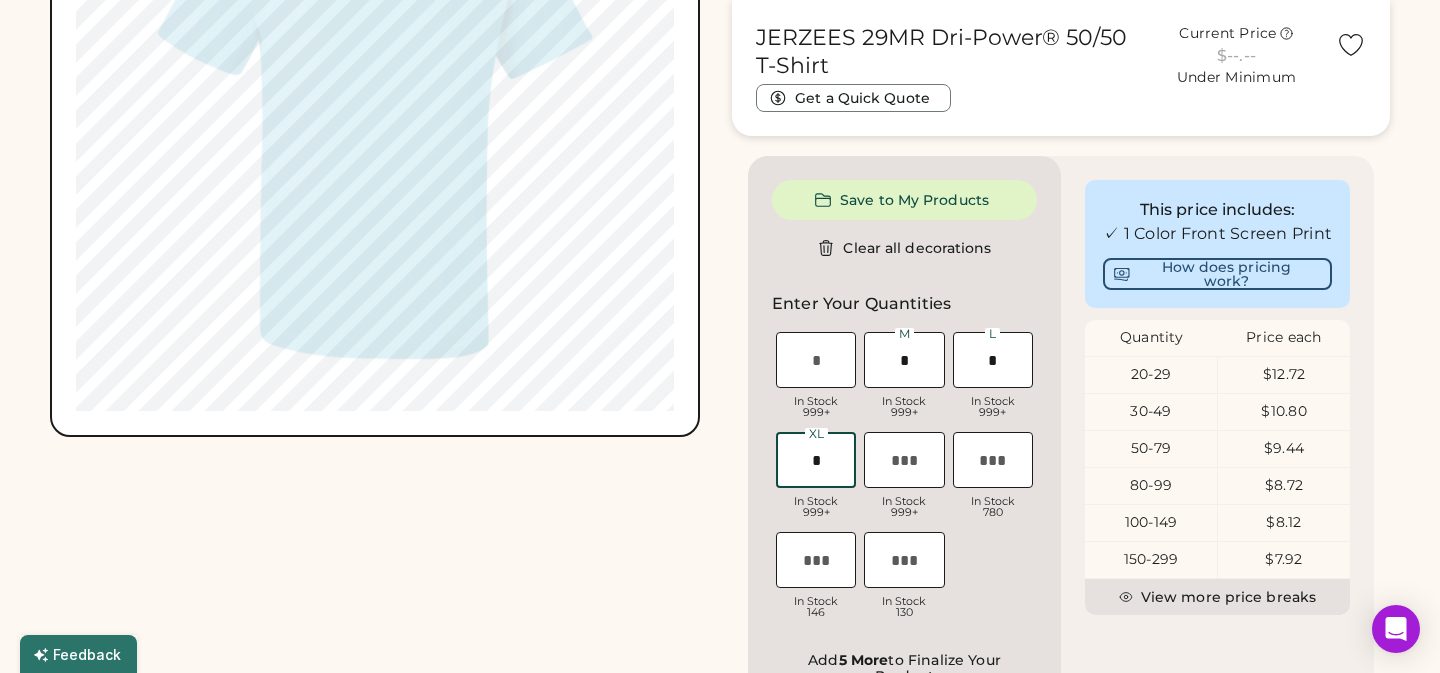type on "*" 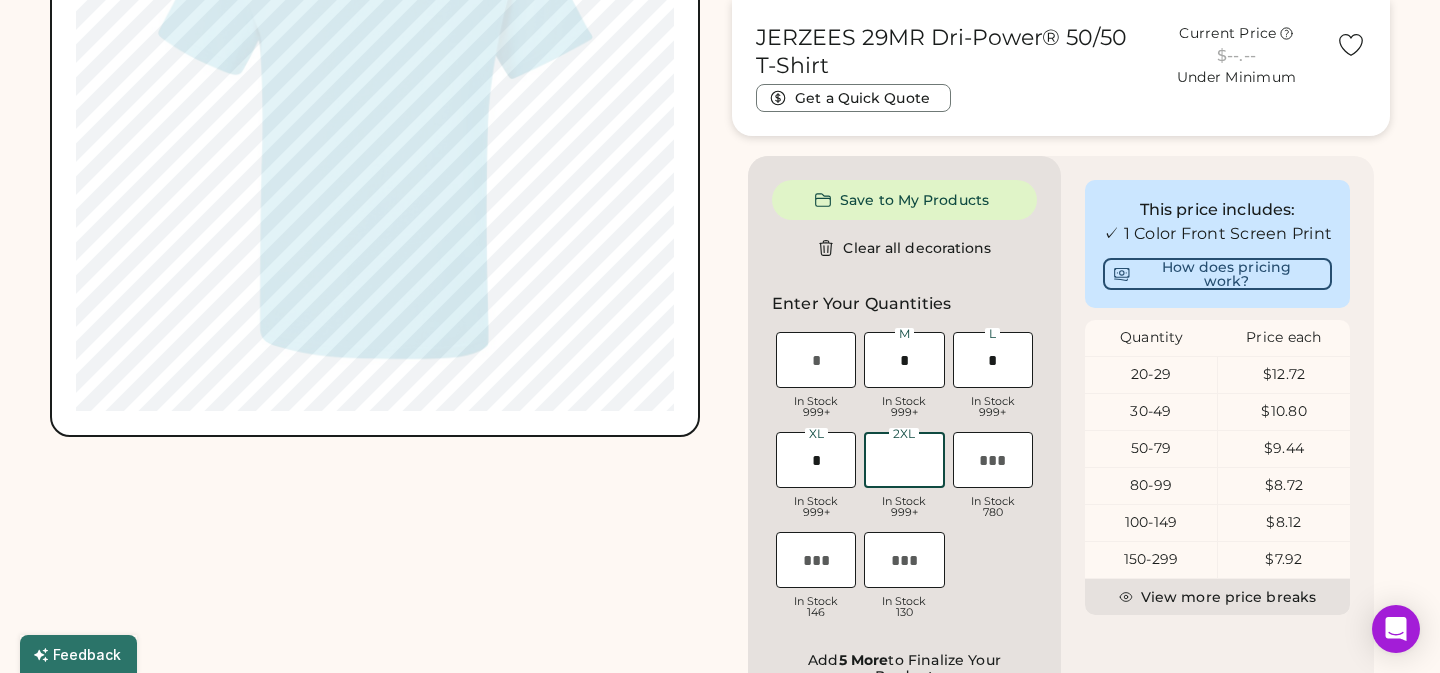 type on "*" 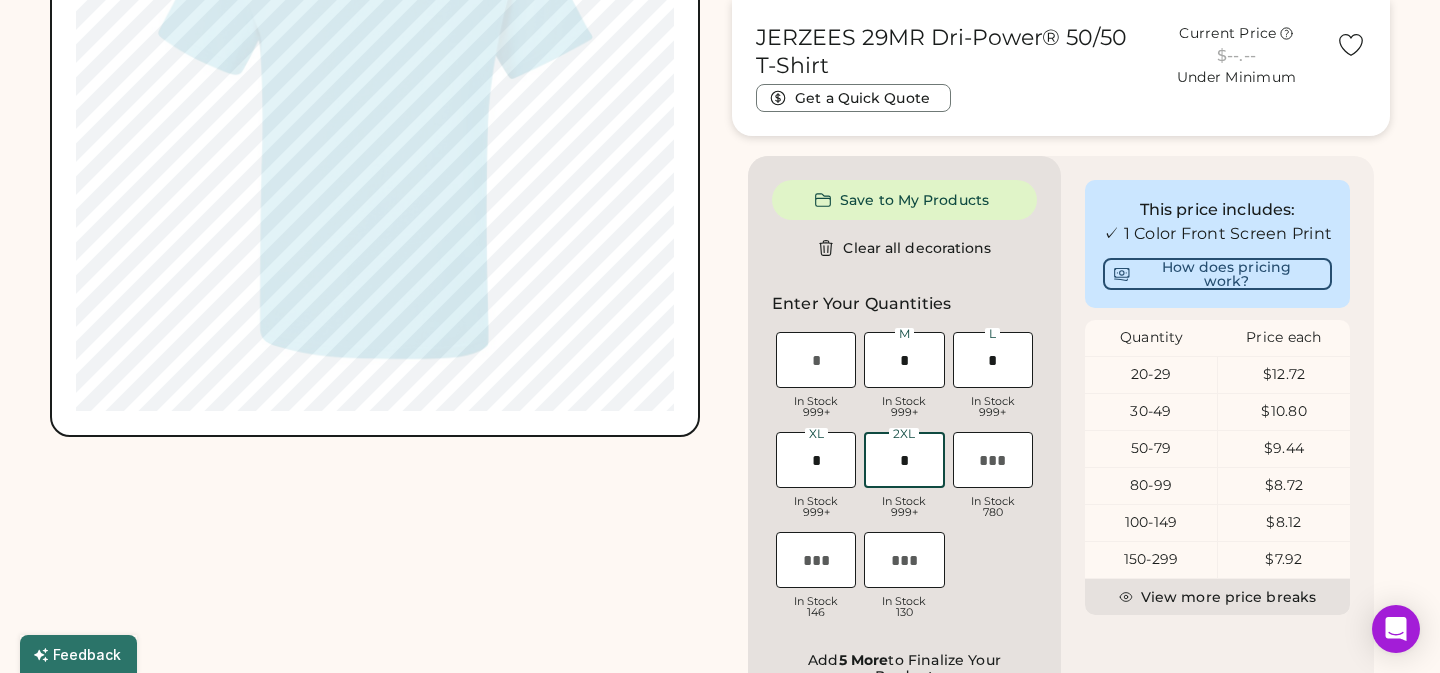 type on "**" 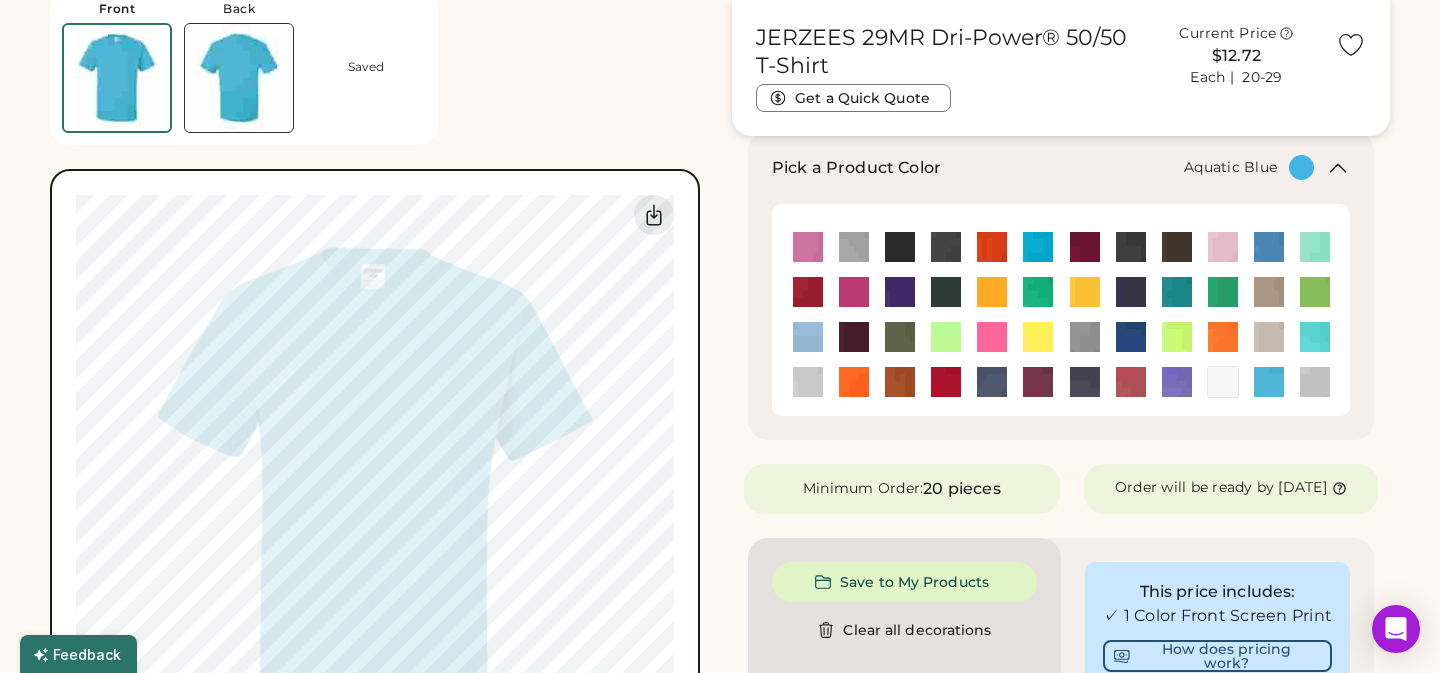 scroll, scrollTop: 276, scrollLeft: 0, axis: vertical 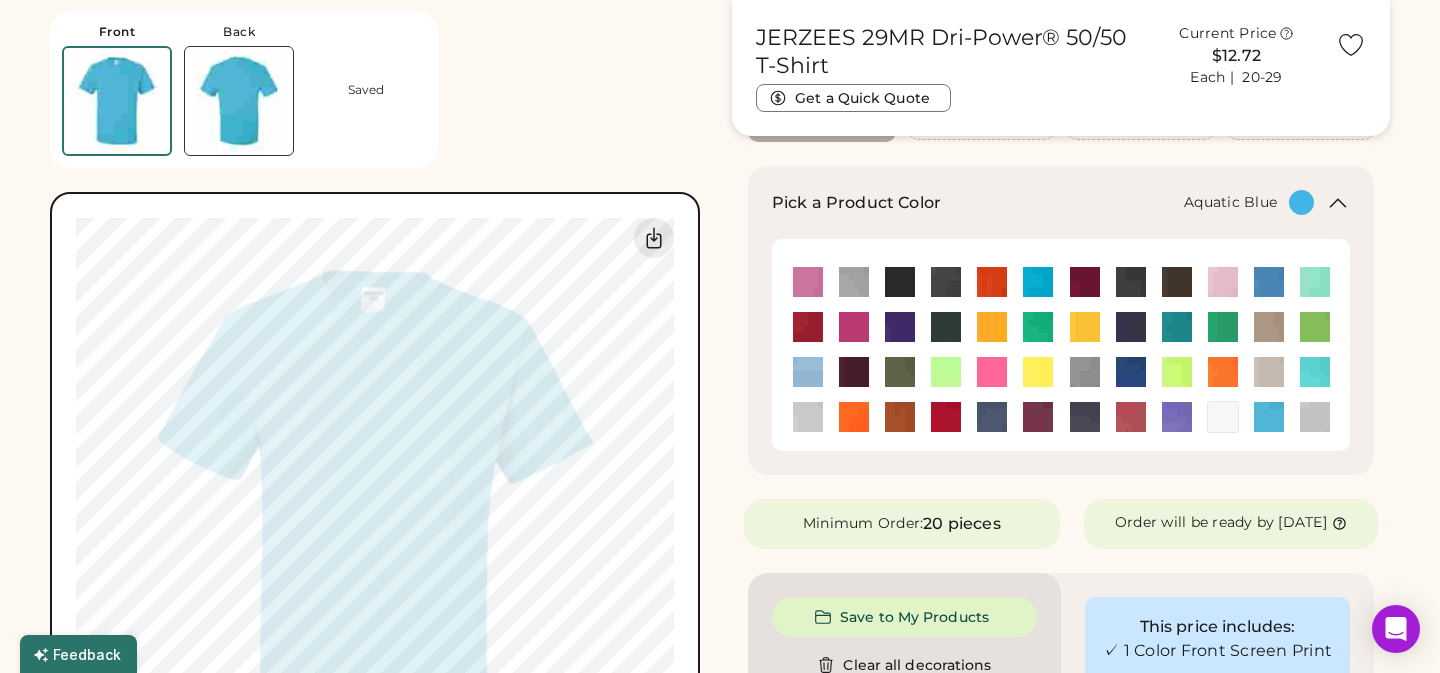 type on "*" 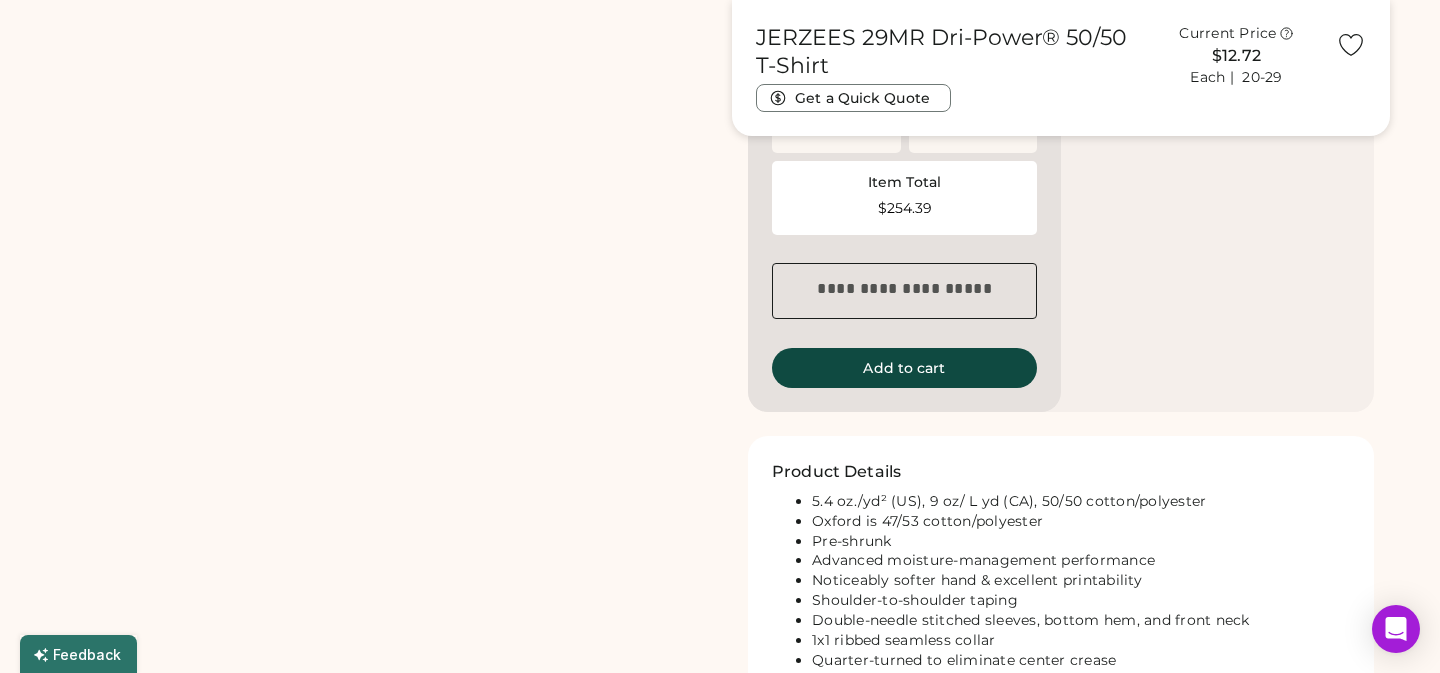 scroll, scrollTop: 1269, scrollLeft: 0, axis: vertical 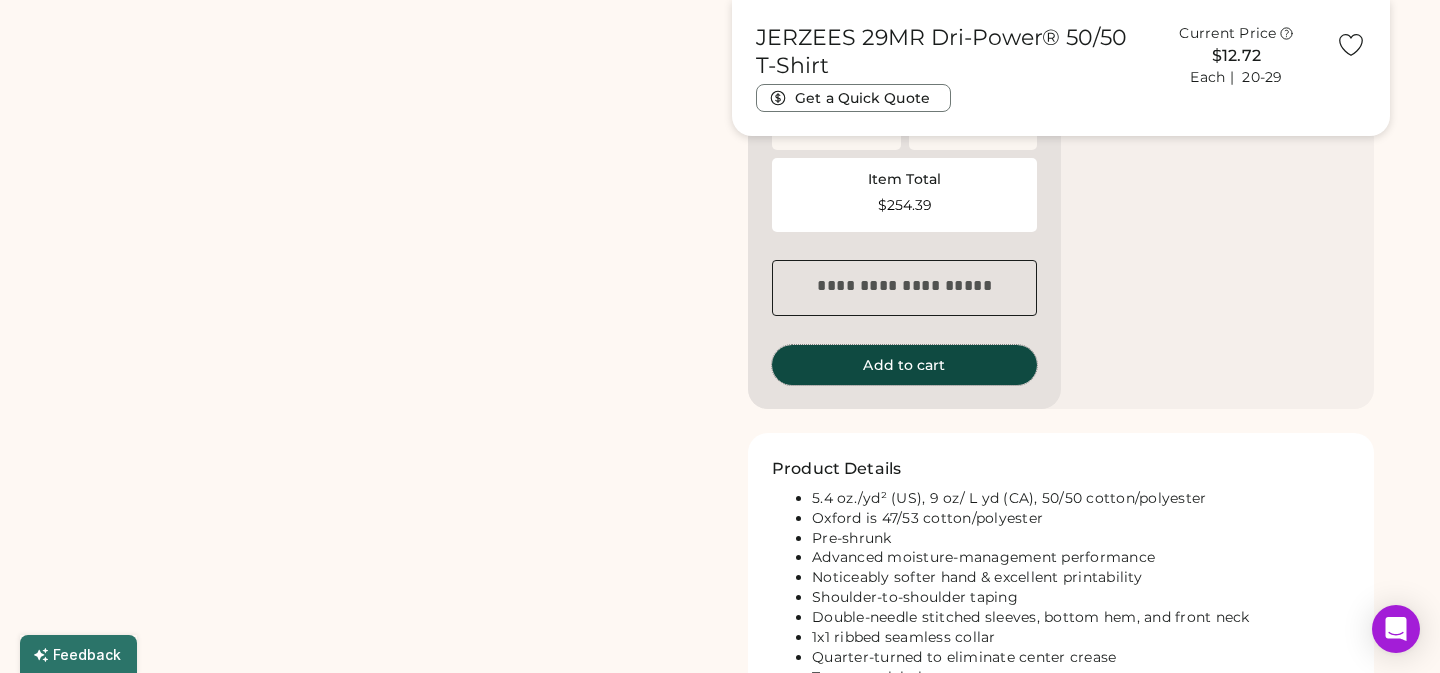 click on "Add to cart" at bounding box center (904, 365) 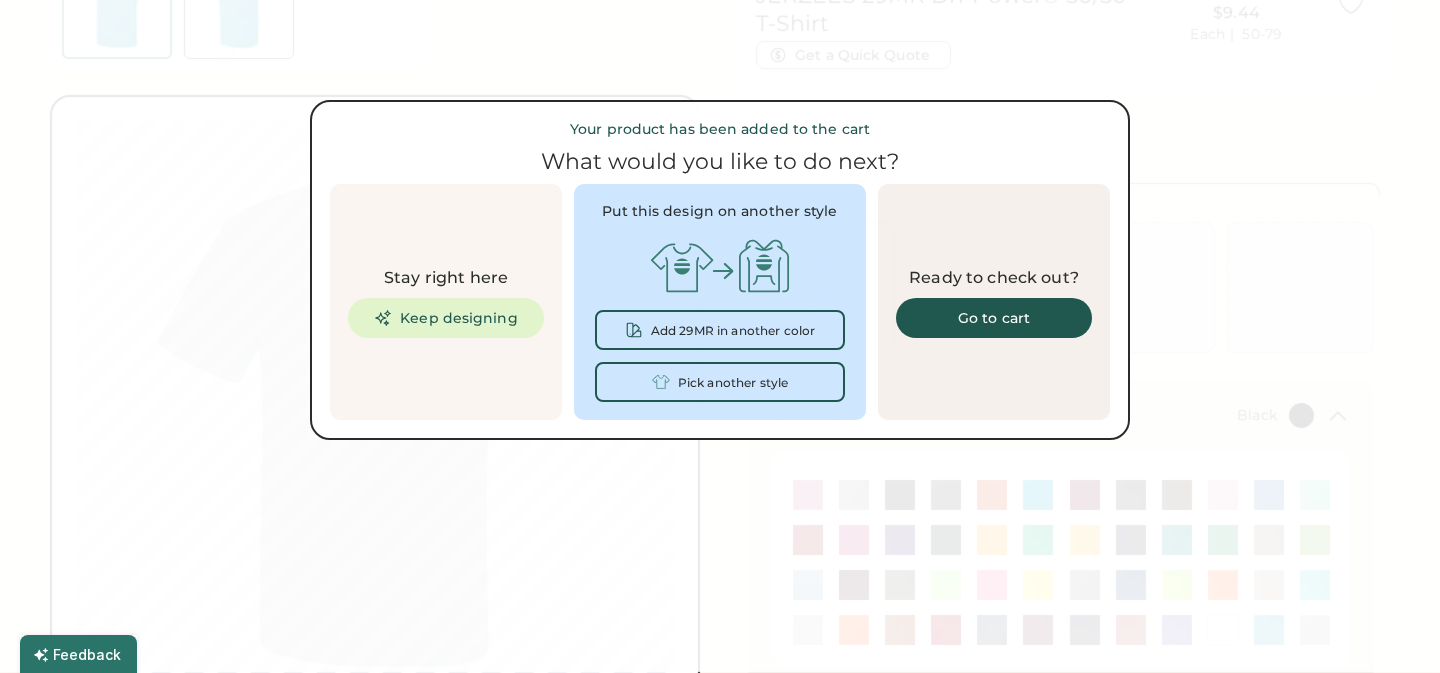 scroll, scrollTop: 0, scrollLeft: 0, axis: both 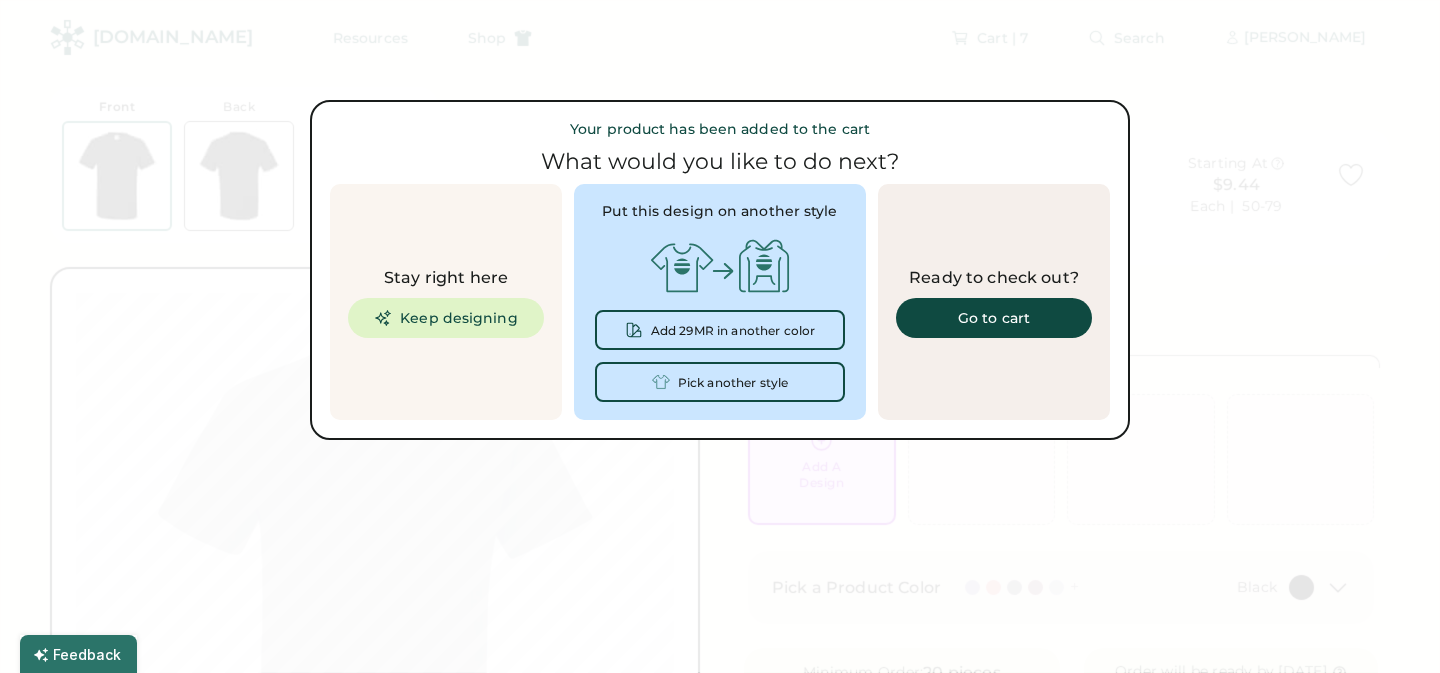 type 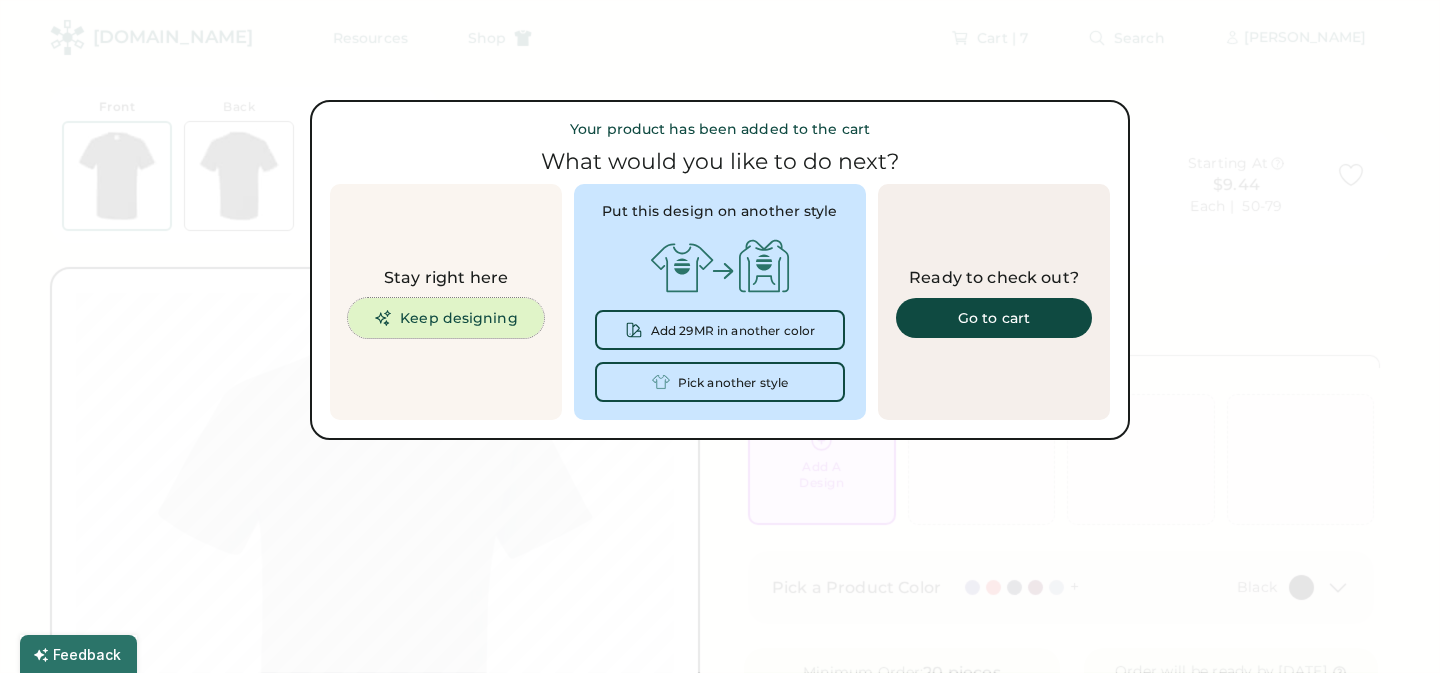 click on "Keep designing" at bounding box center (446, 318) 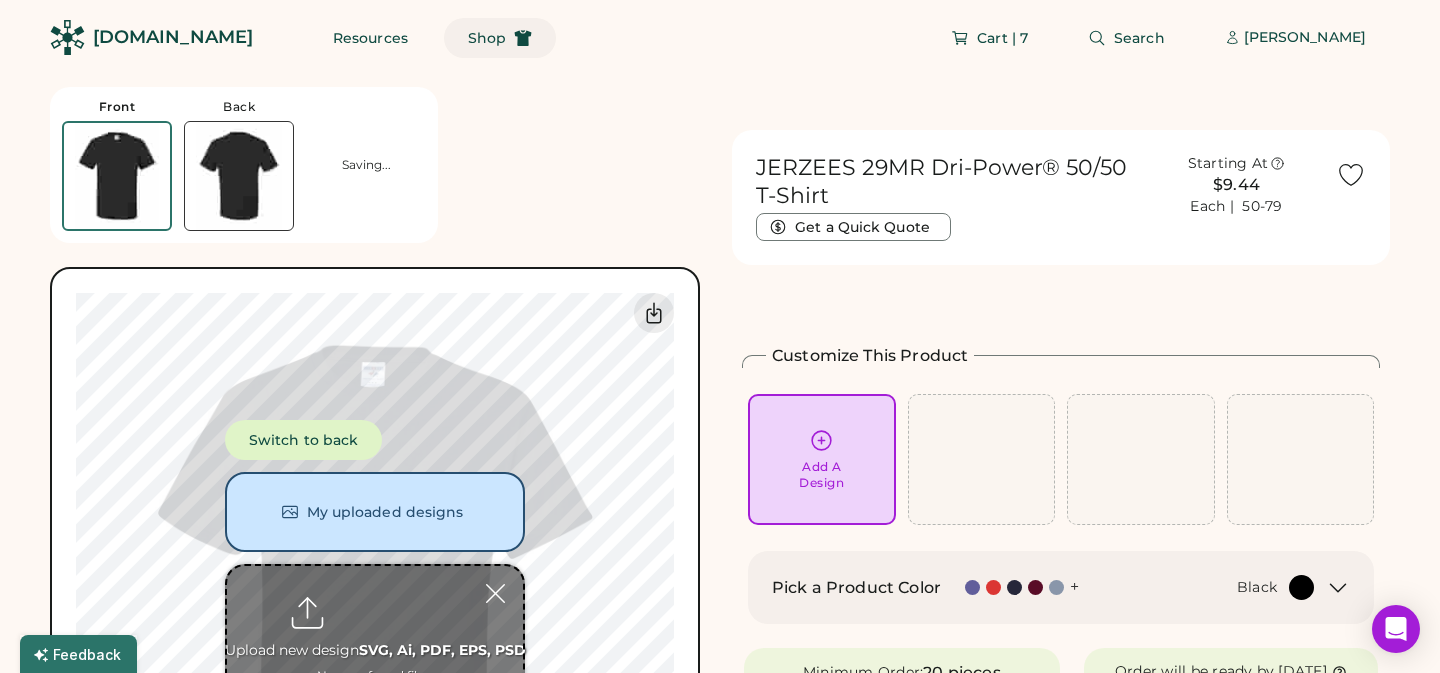 click on "Shop" at bounding box center (487, 38) 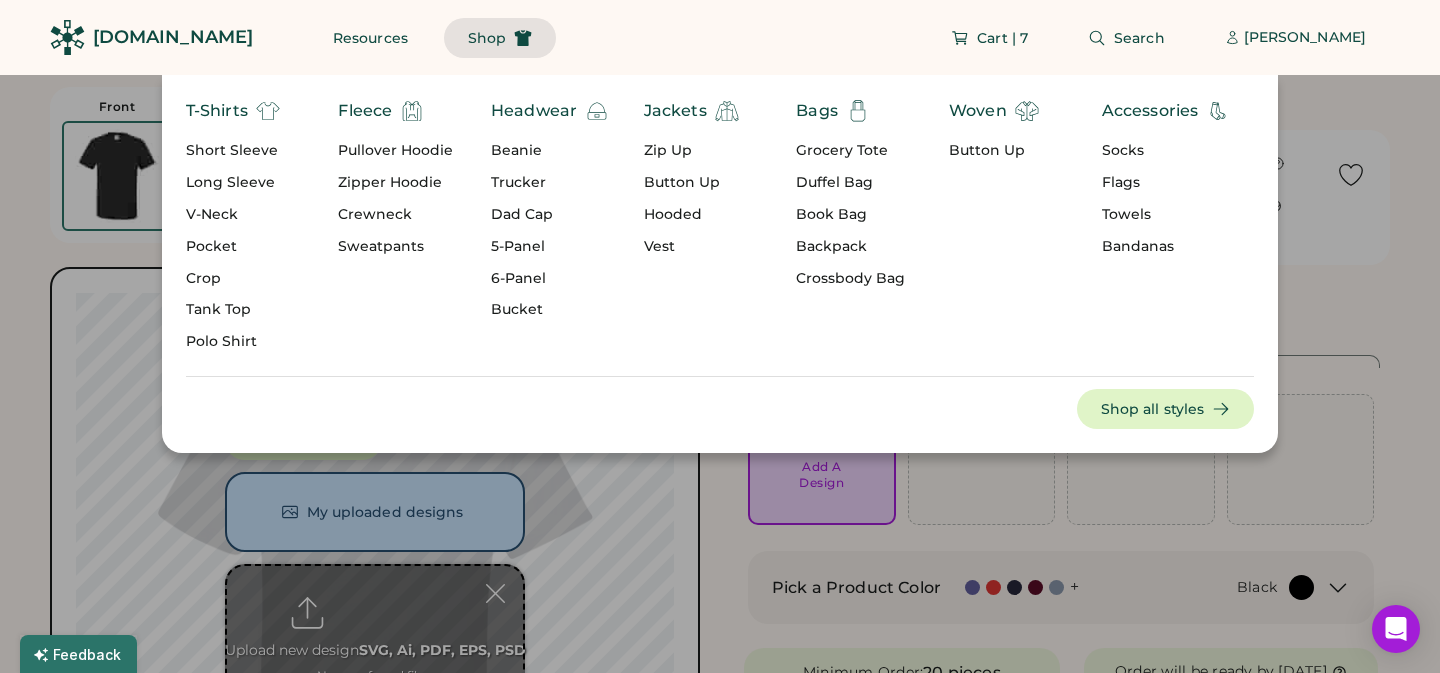 click on "Short Sleeve" at bounding box center (233, 151) 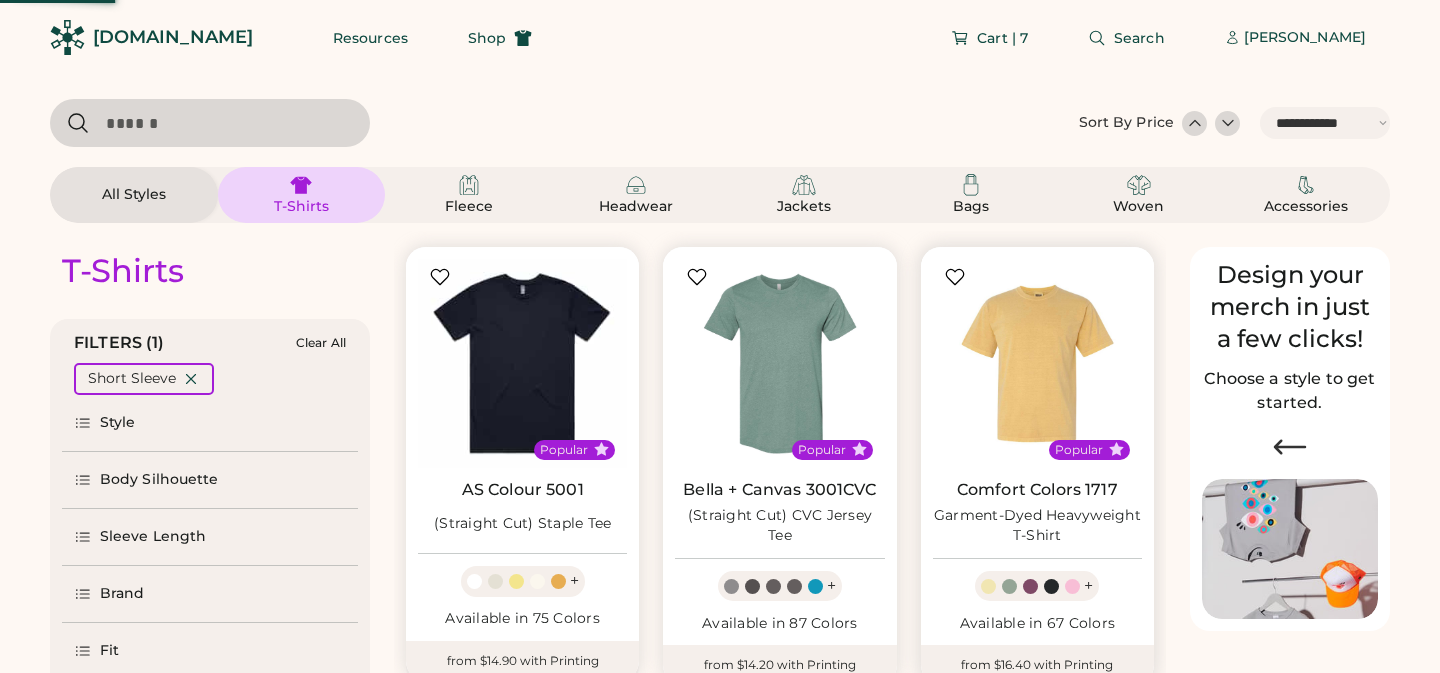 select on "*****" 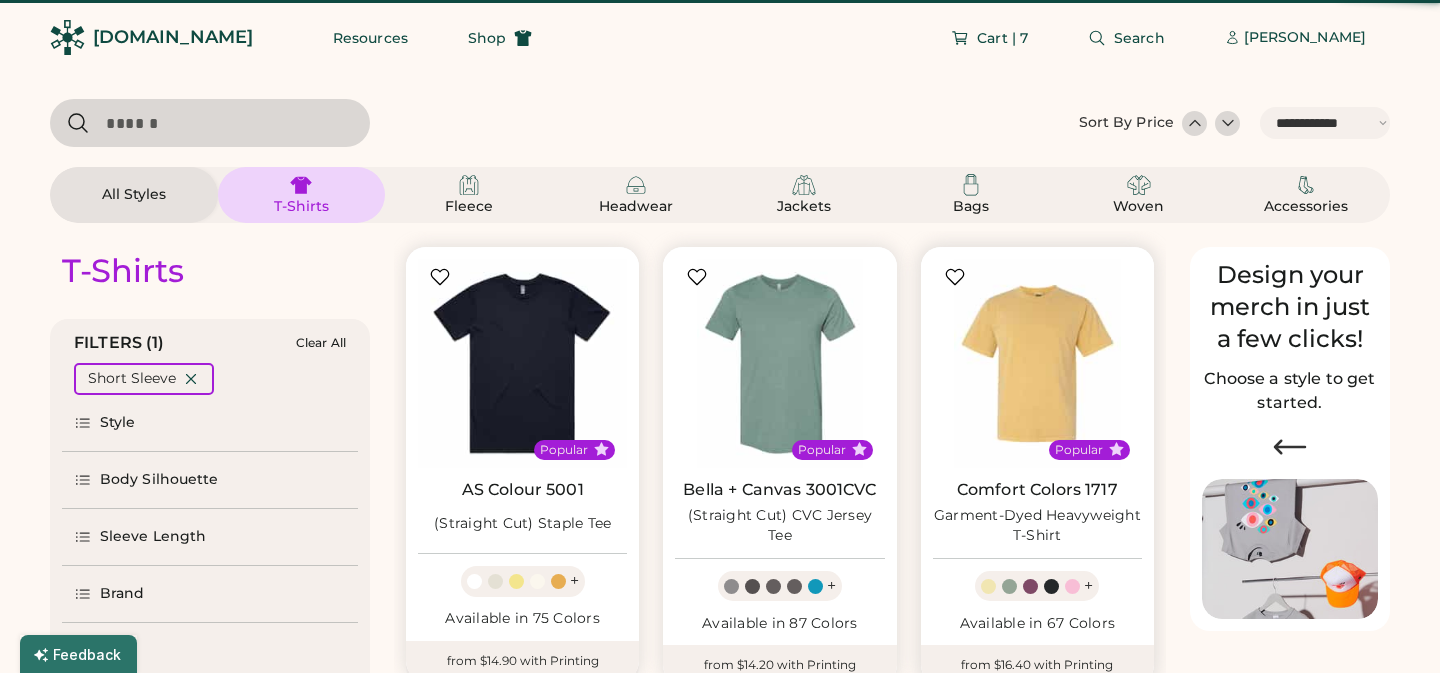 scroll, scrollTop: 0, scrollLeft: 0, axis: both 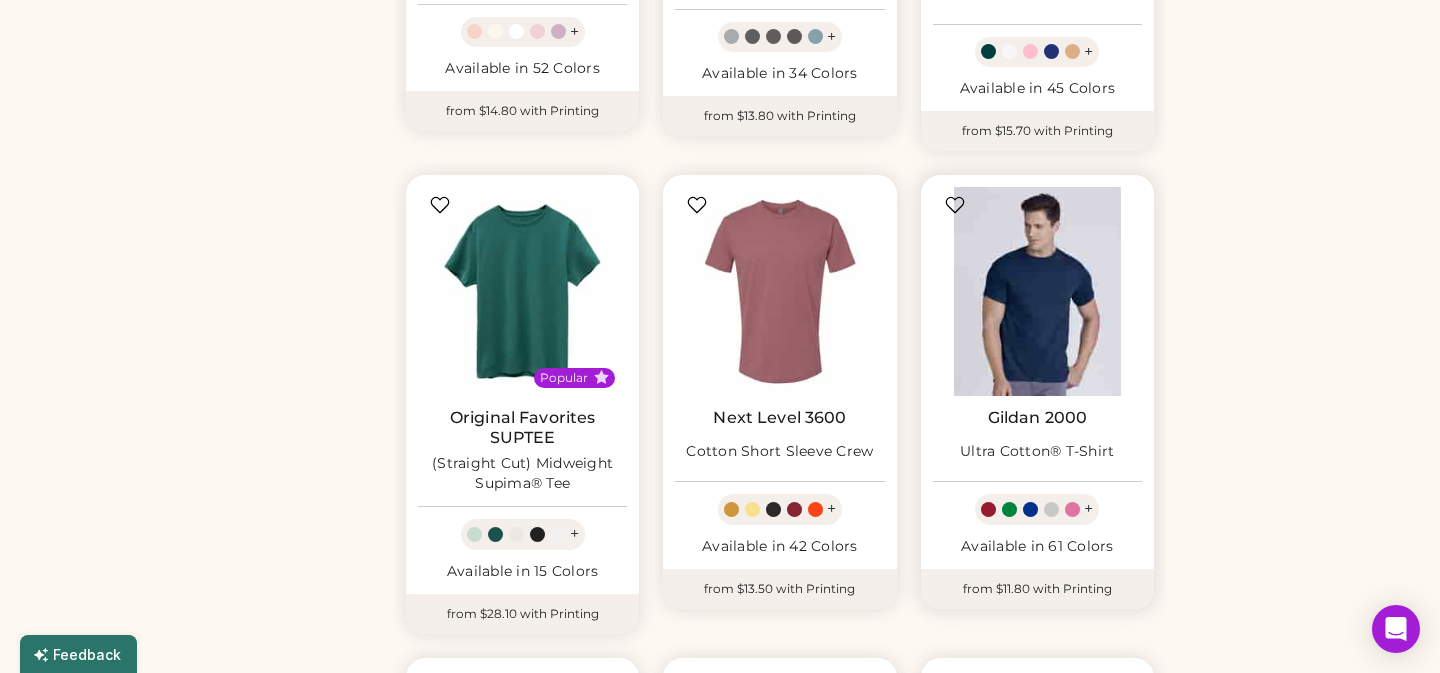 click at bounding box center [1037, 291] 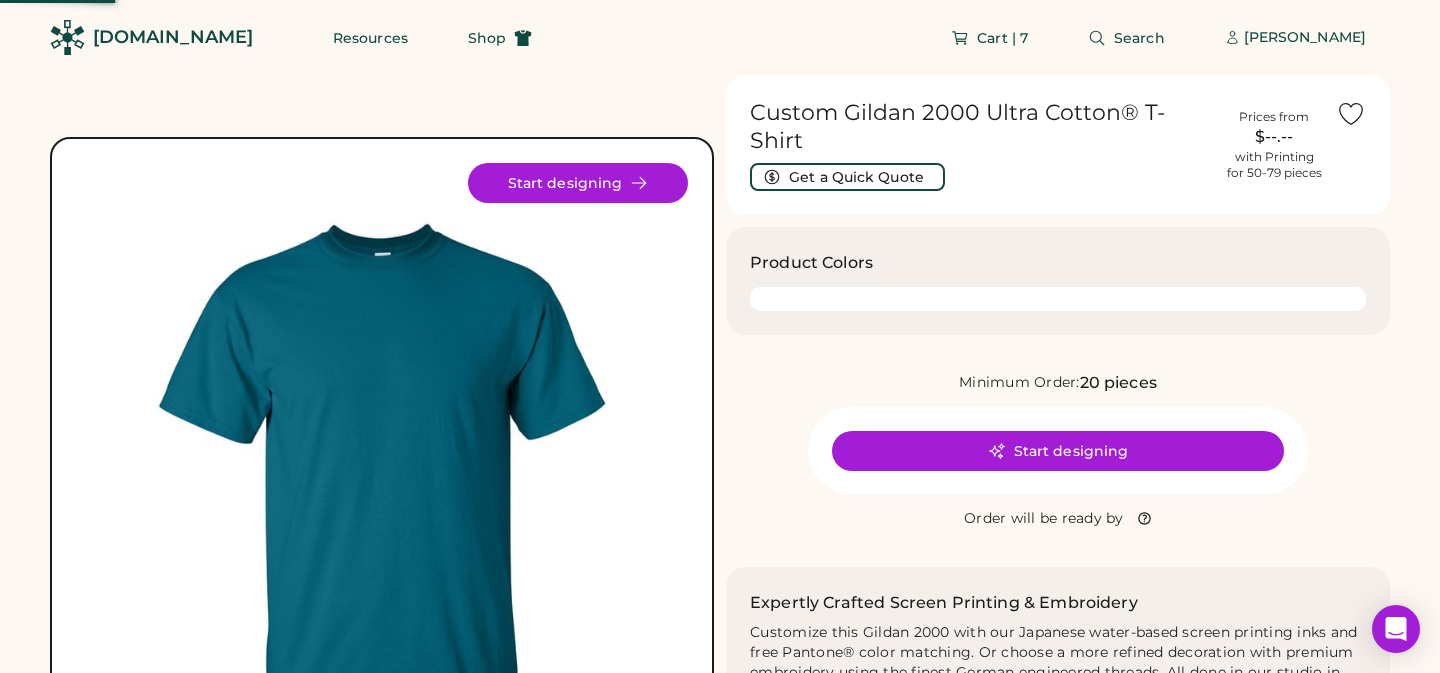 scroll, scrollTop: 0, scrollLeft: 0, axis: both 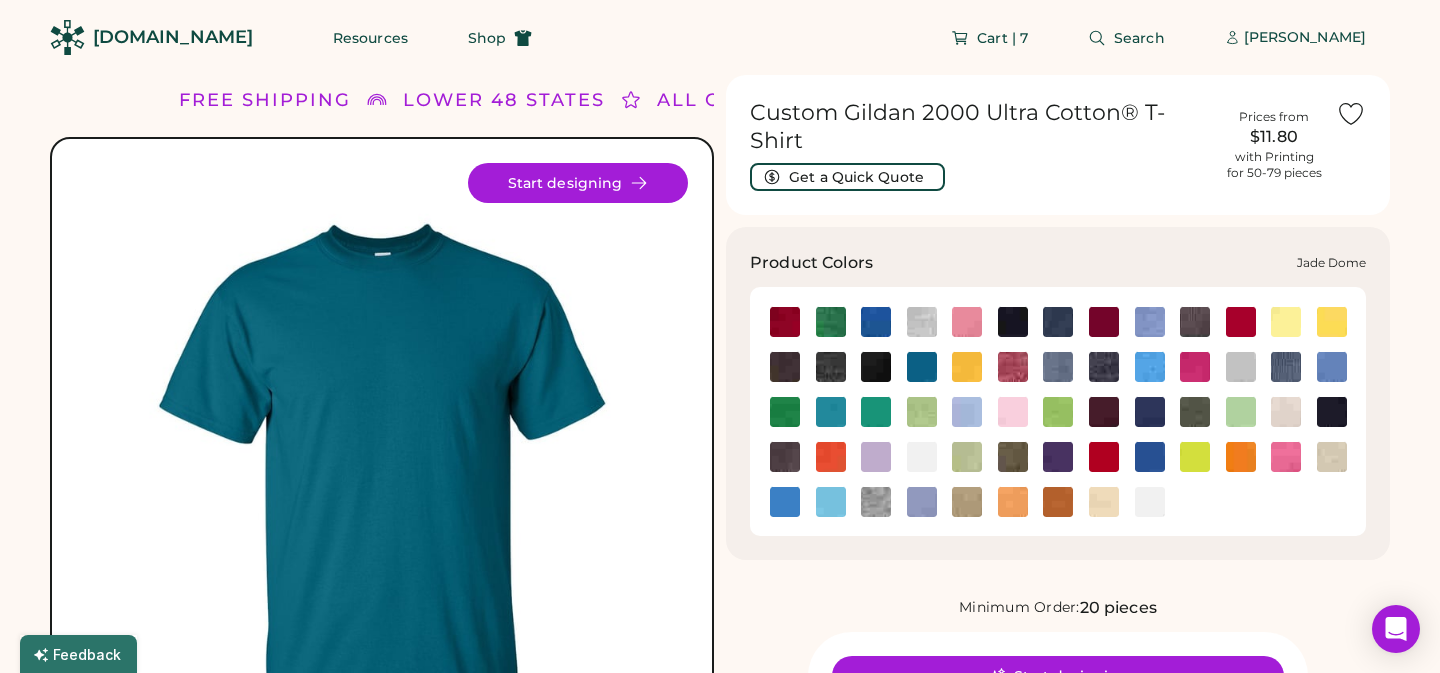 click 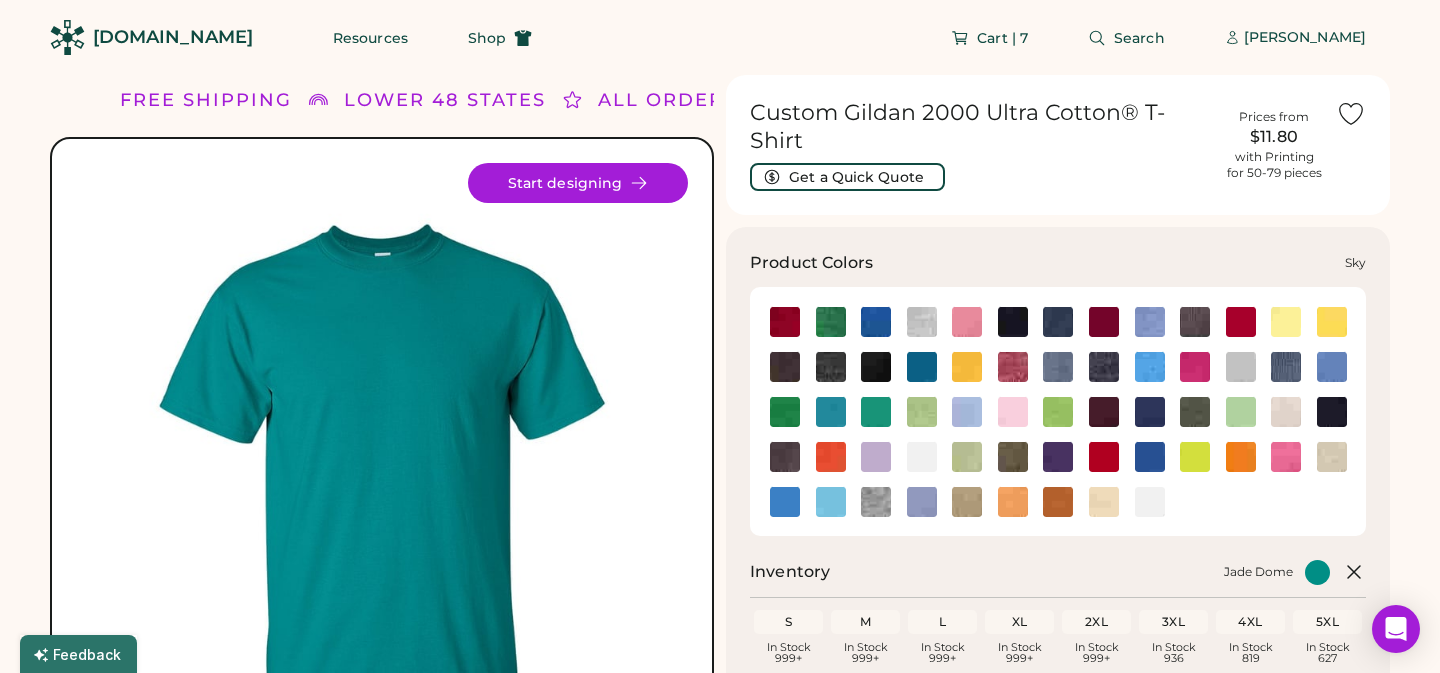 click 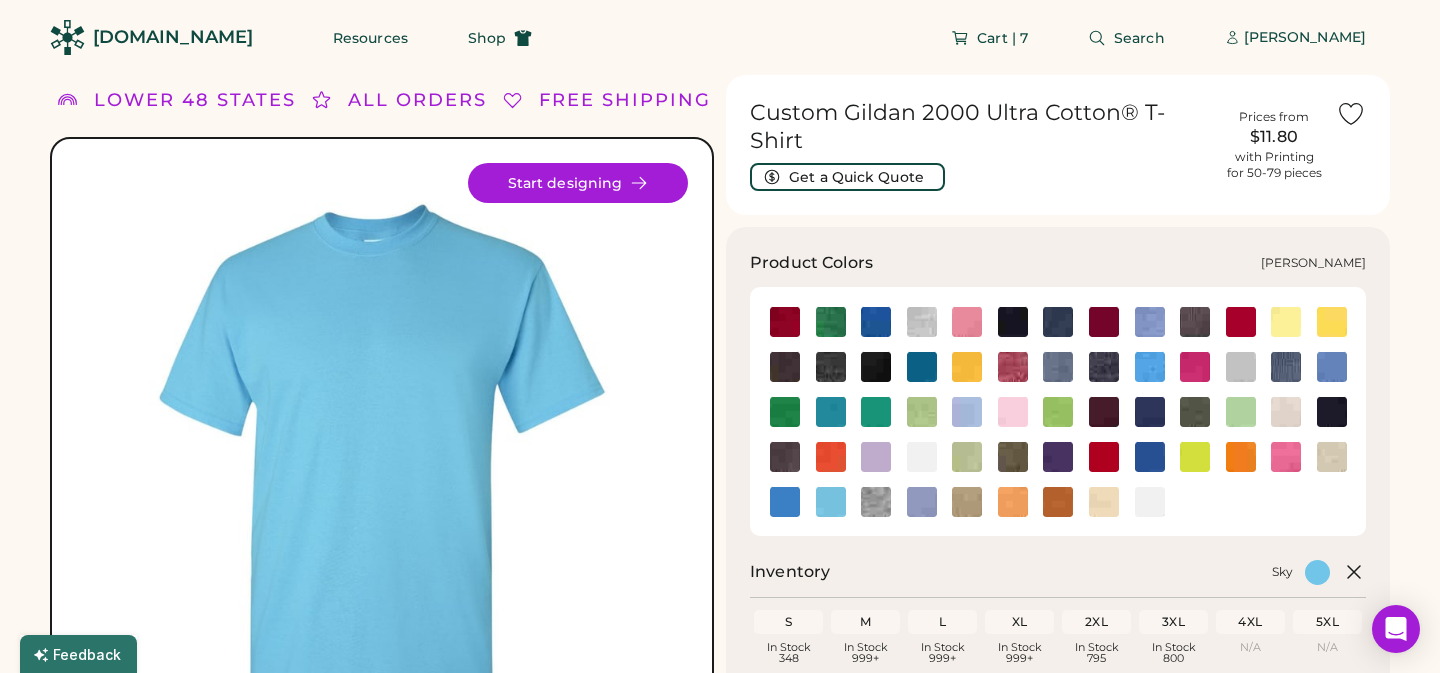 click 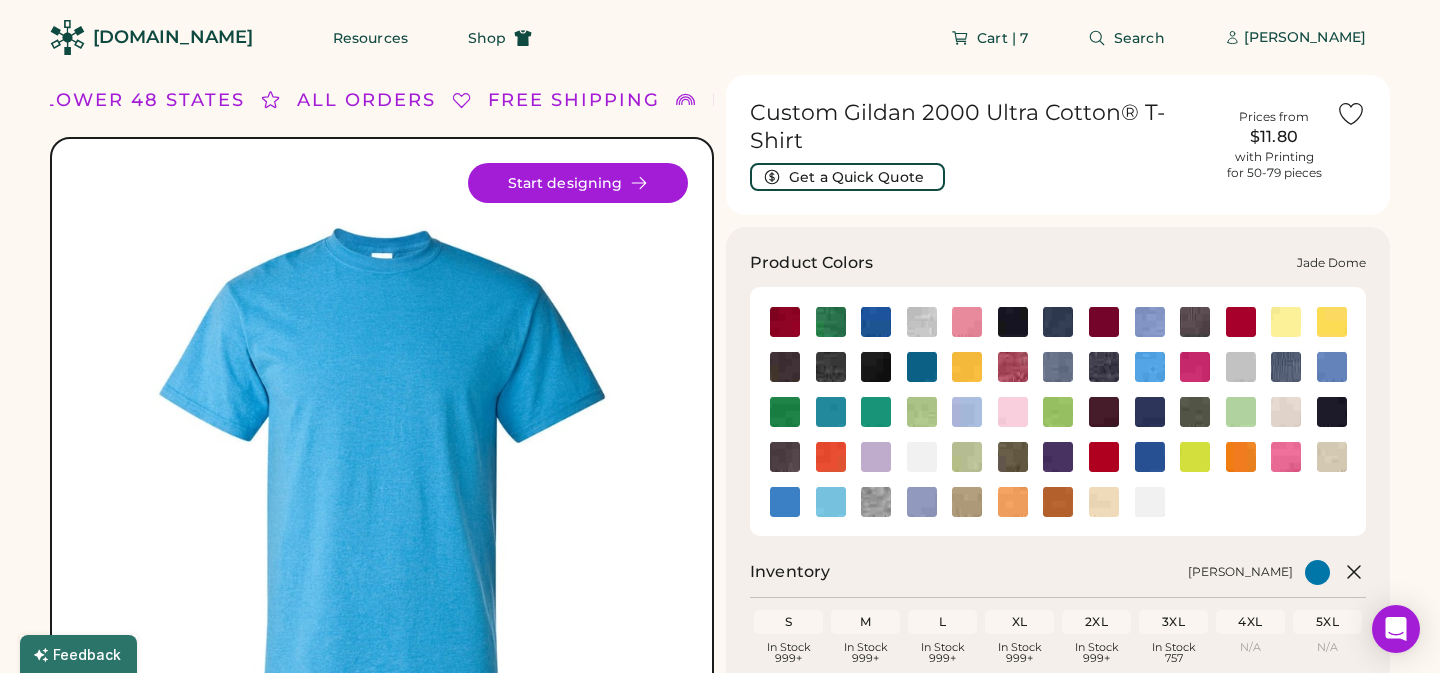 click 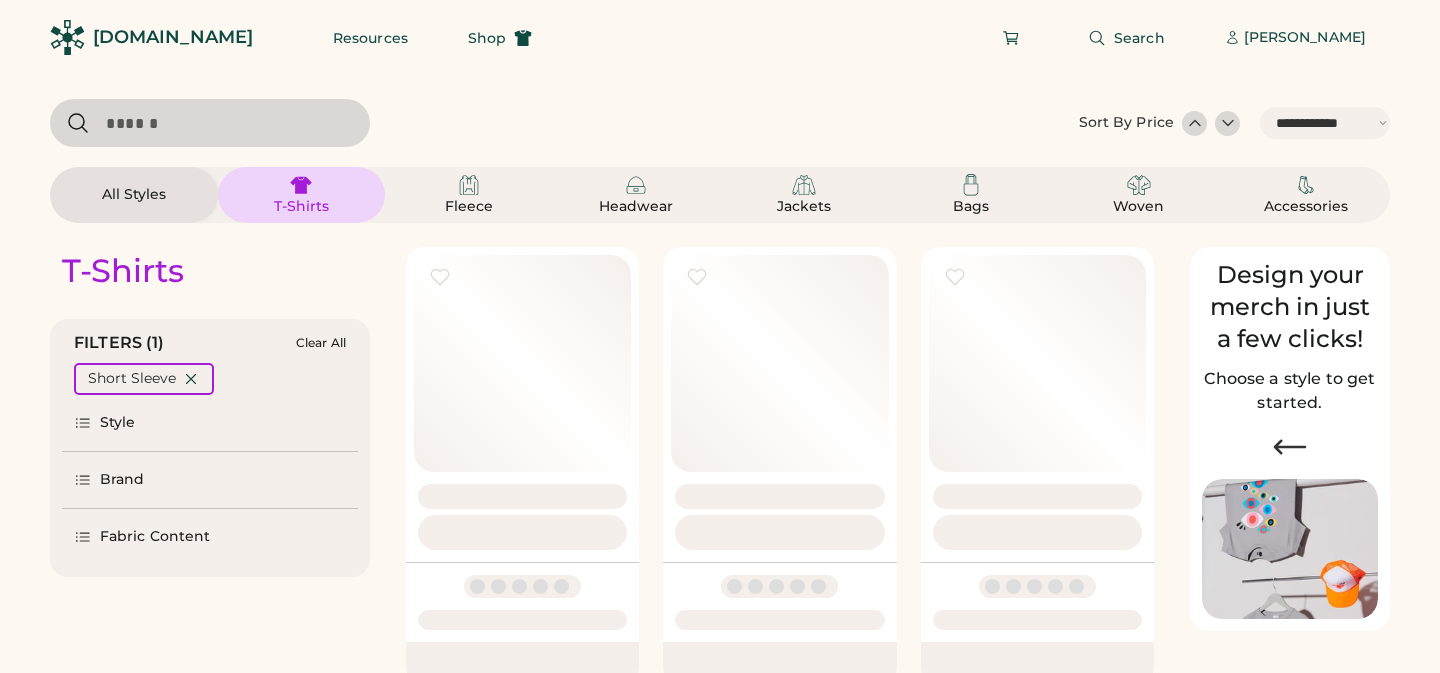 select on "*****" 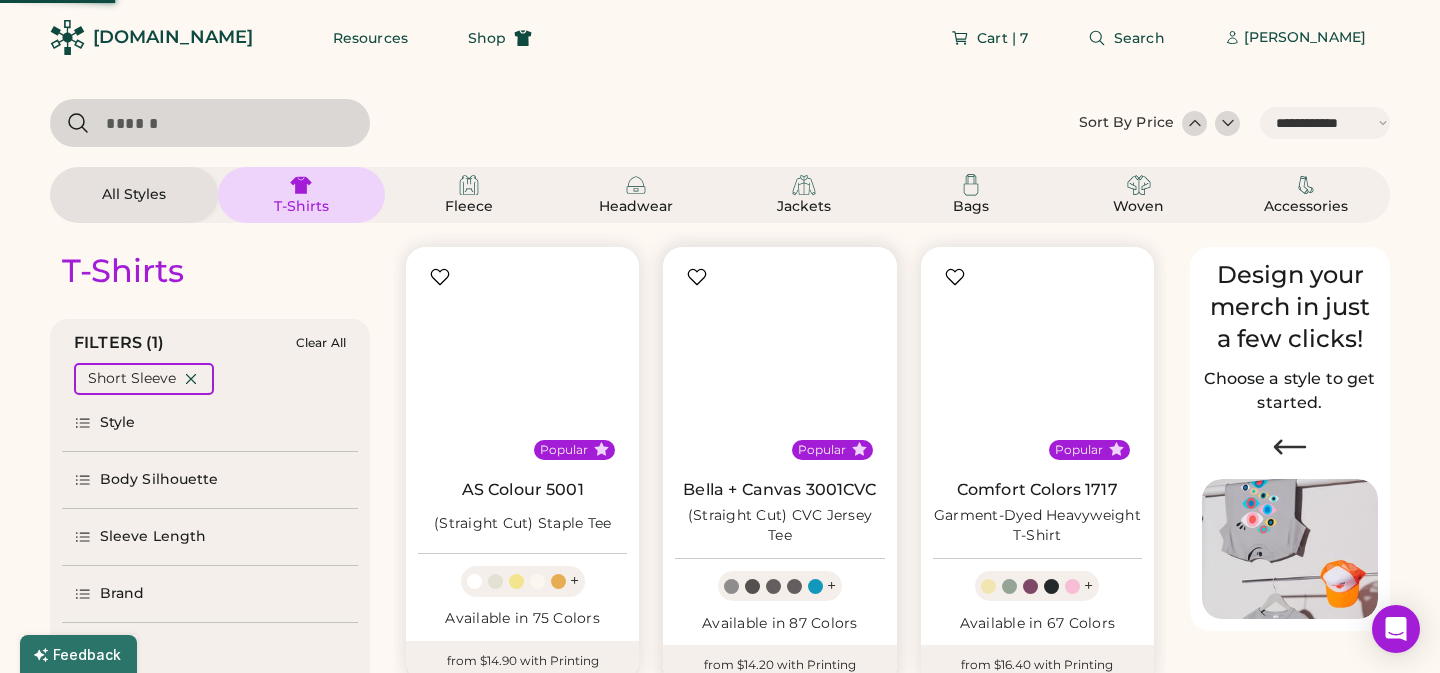 scroll, scrollTop: 0, scrollLeft: 0, axis: both 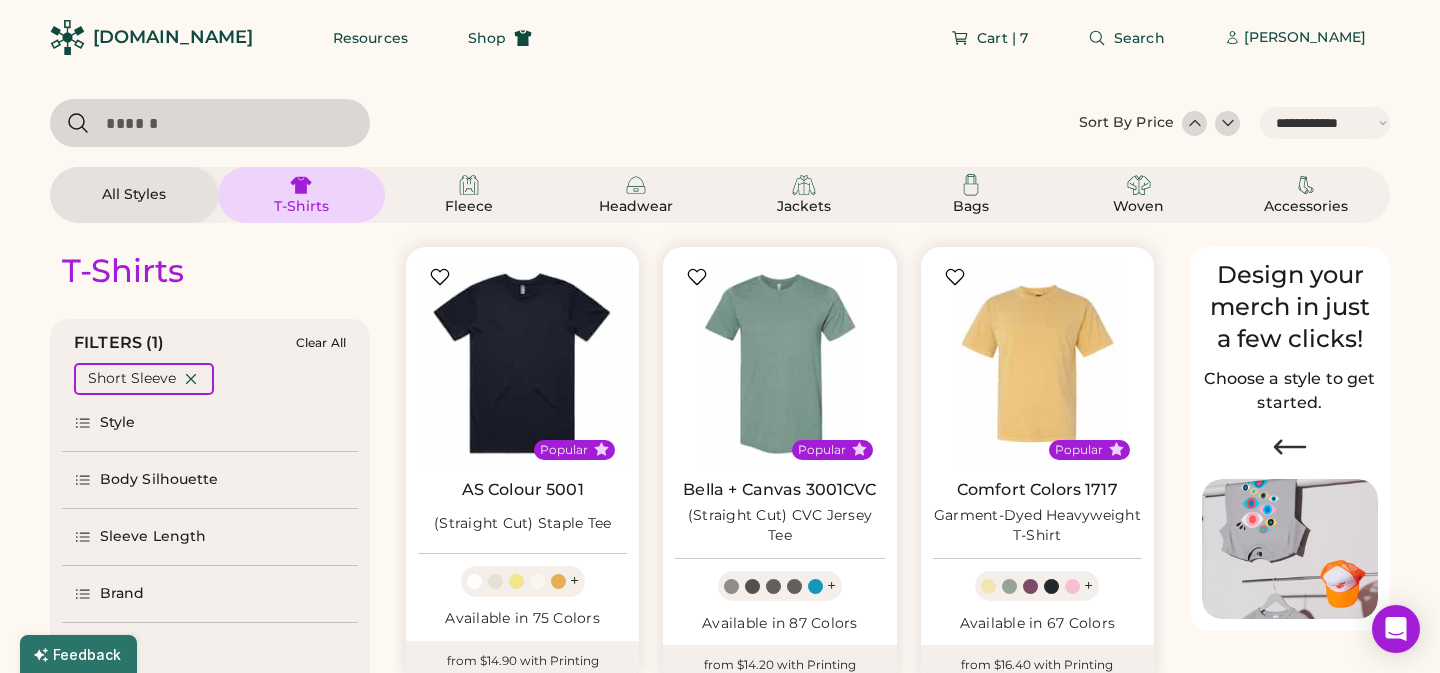 click at bounding box center [1195, 123] 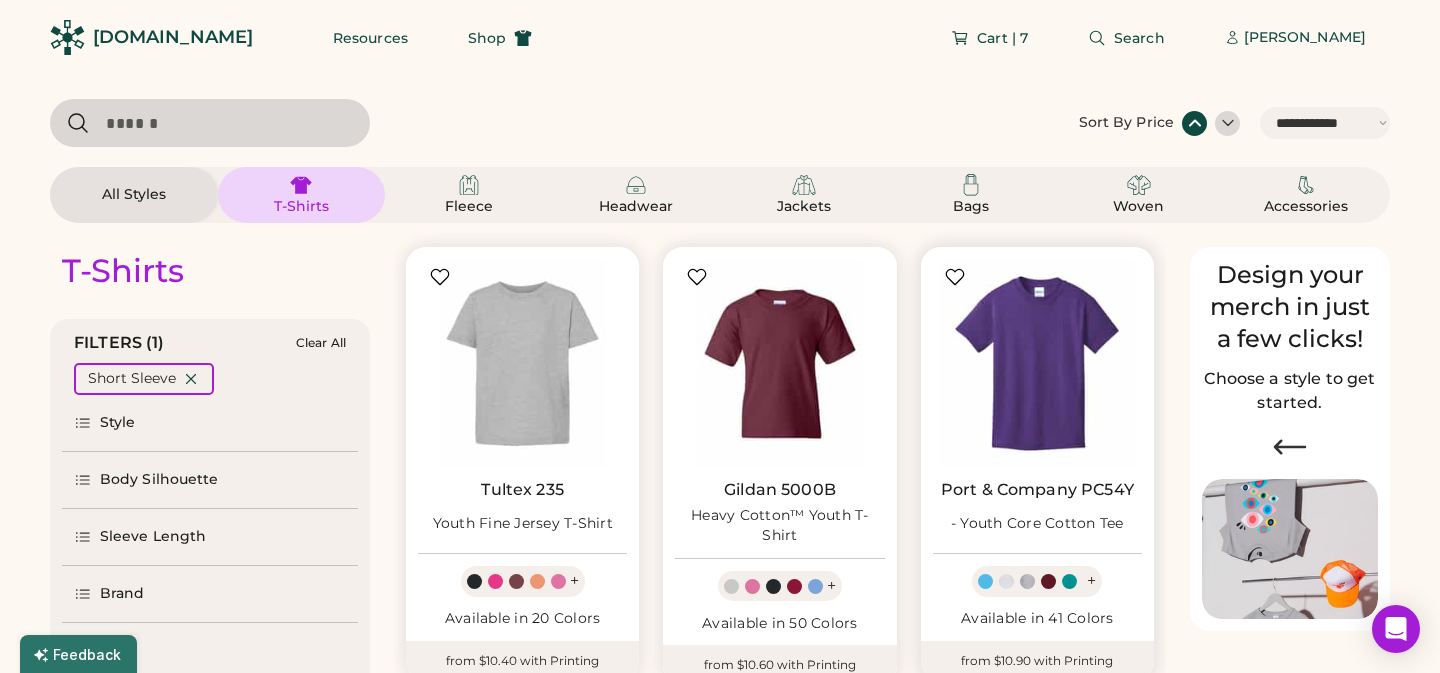 scroll, scrollTop: 339, scrollLeft: 0, axis: vertical 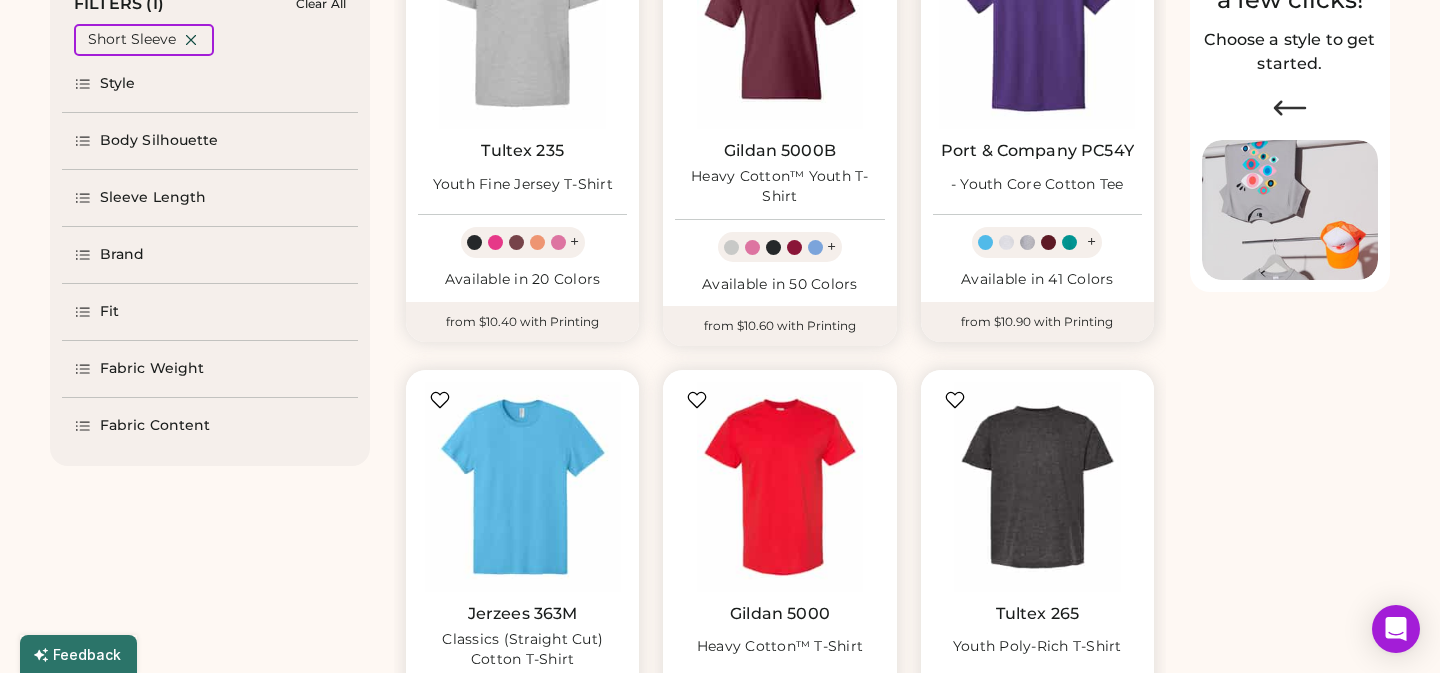 select on "*****" 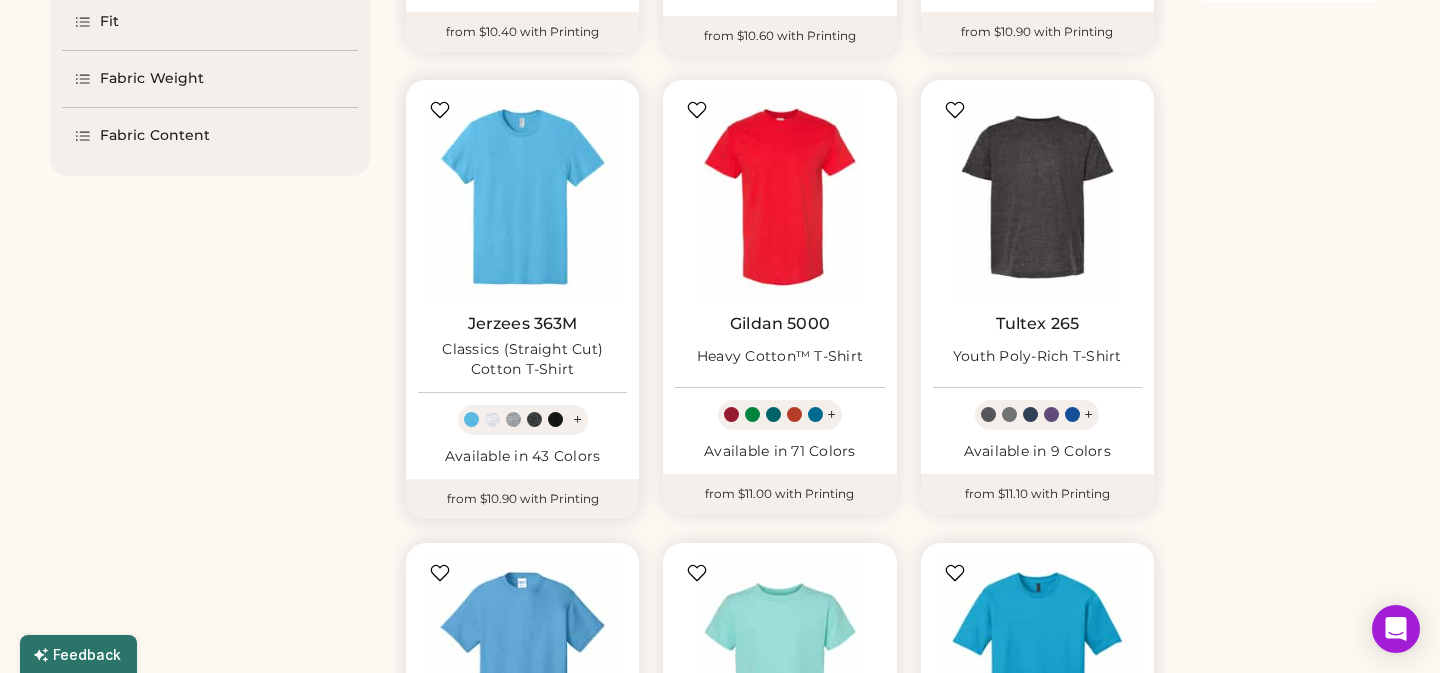 scroll, scrollTop: 624, scrollLeft: 0, axis: vertical 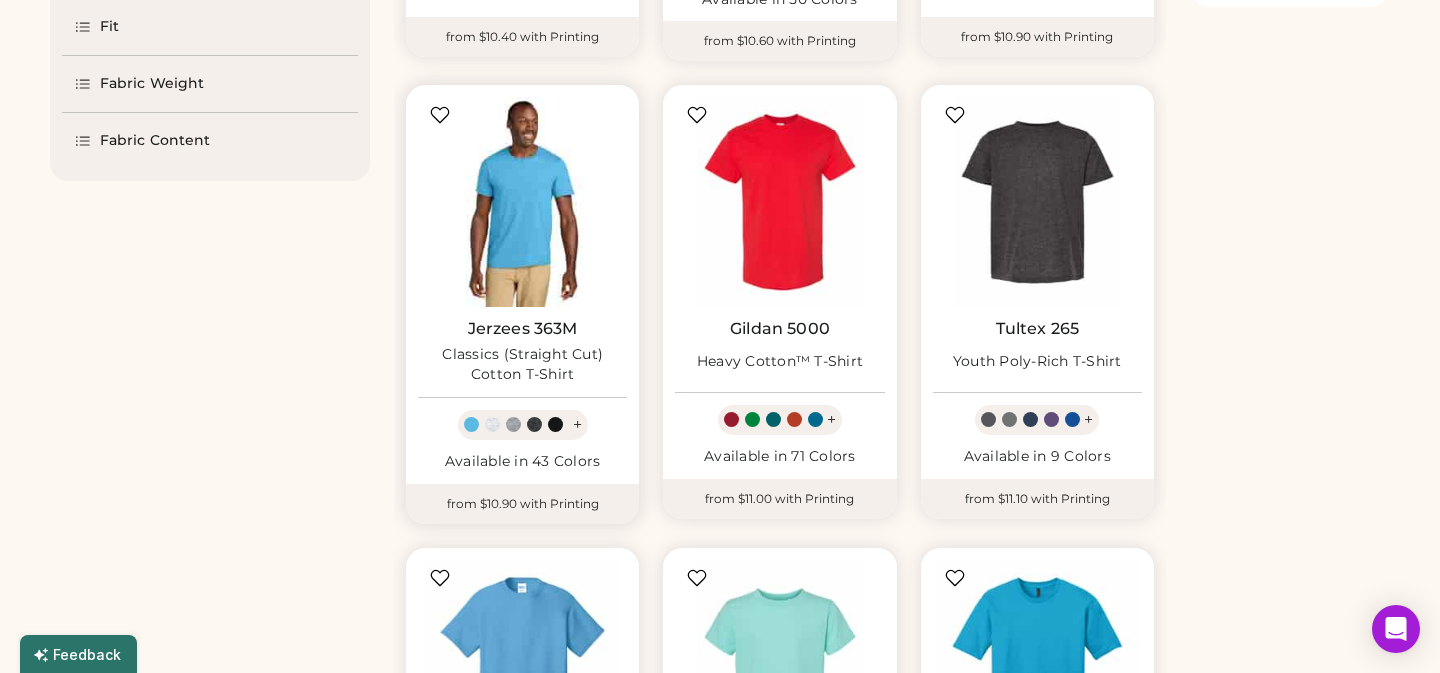 click at bounding box center [522, 201] 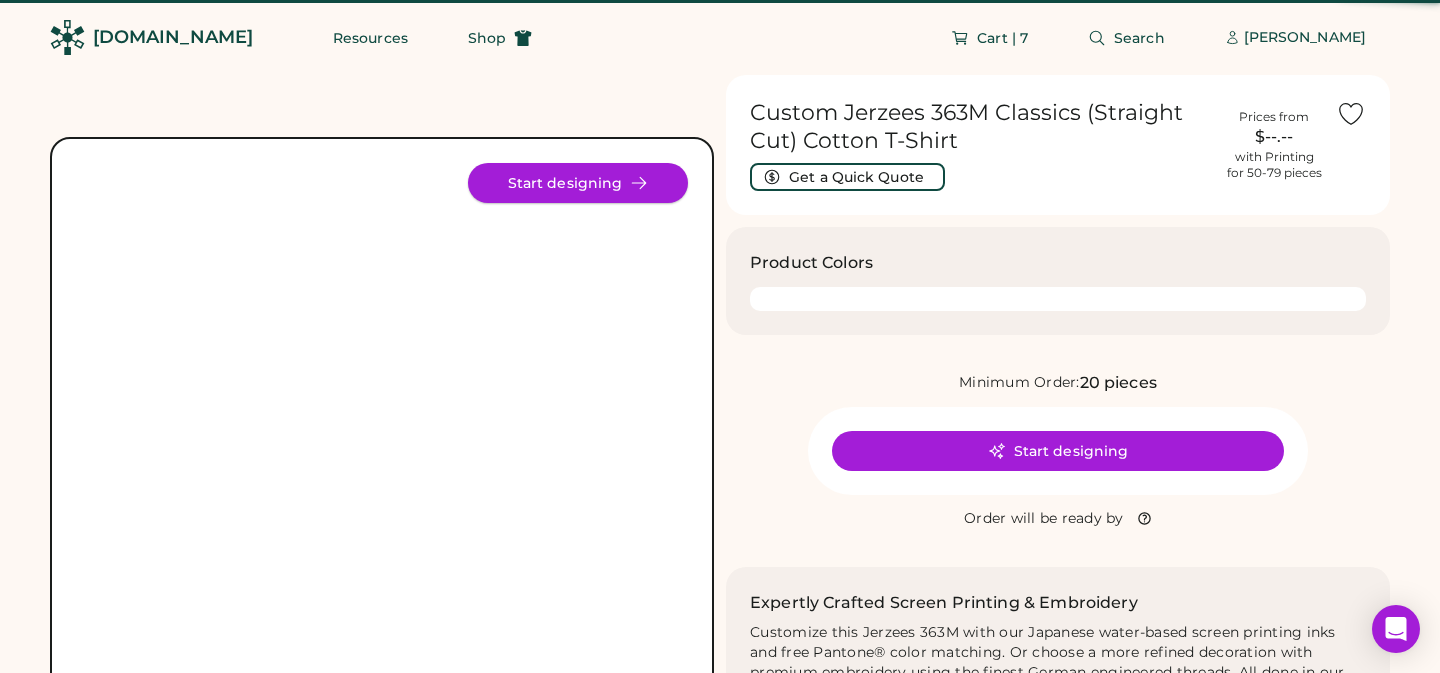 scroll, scrollTop: 0, scrollLeft: 0, axis: both 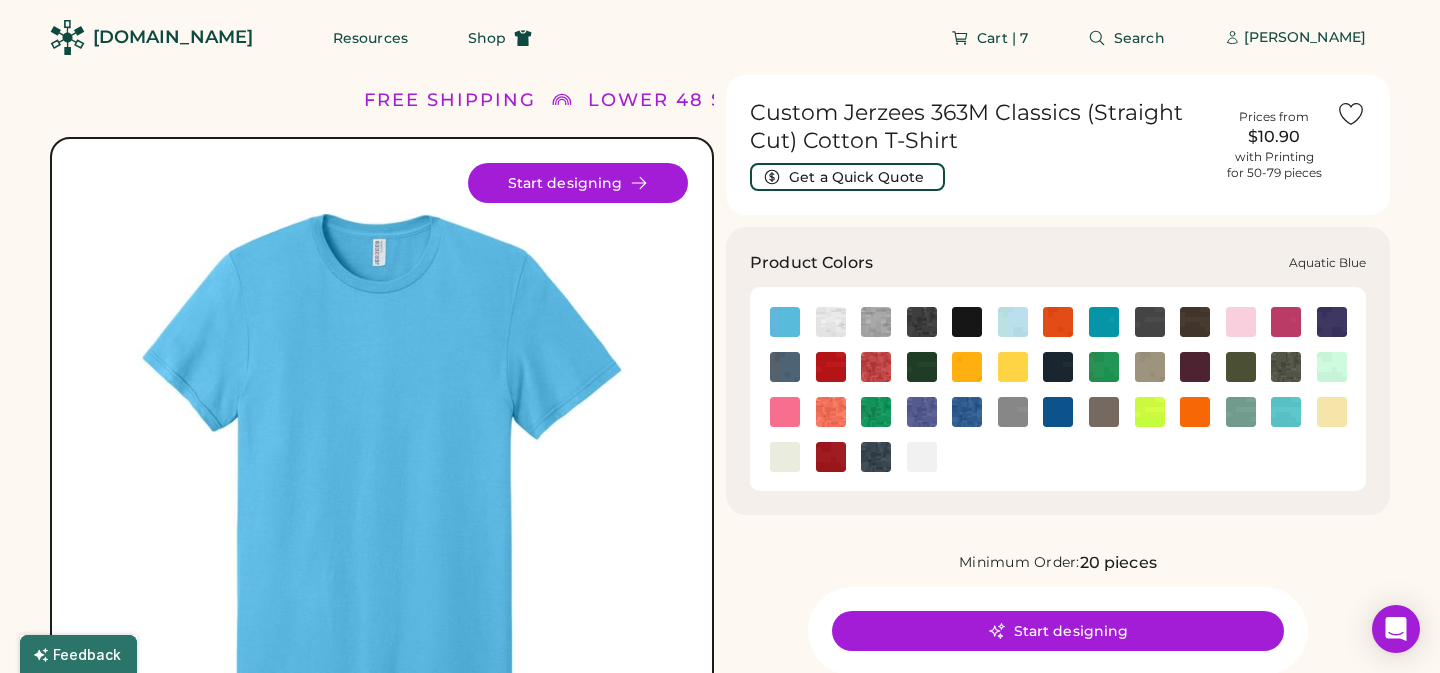 click 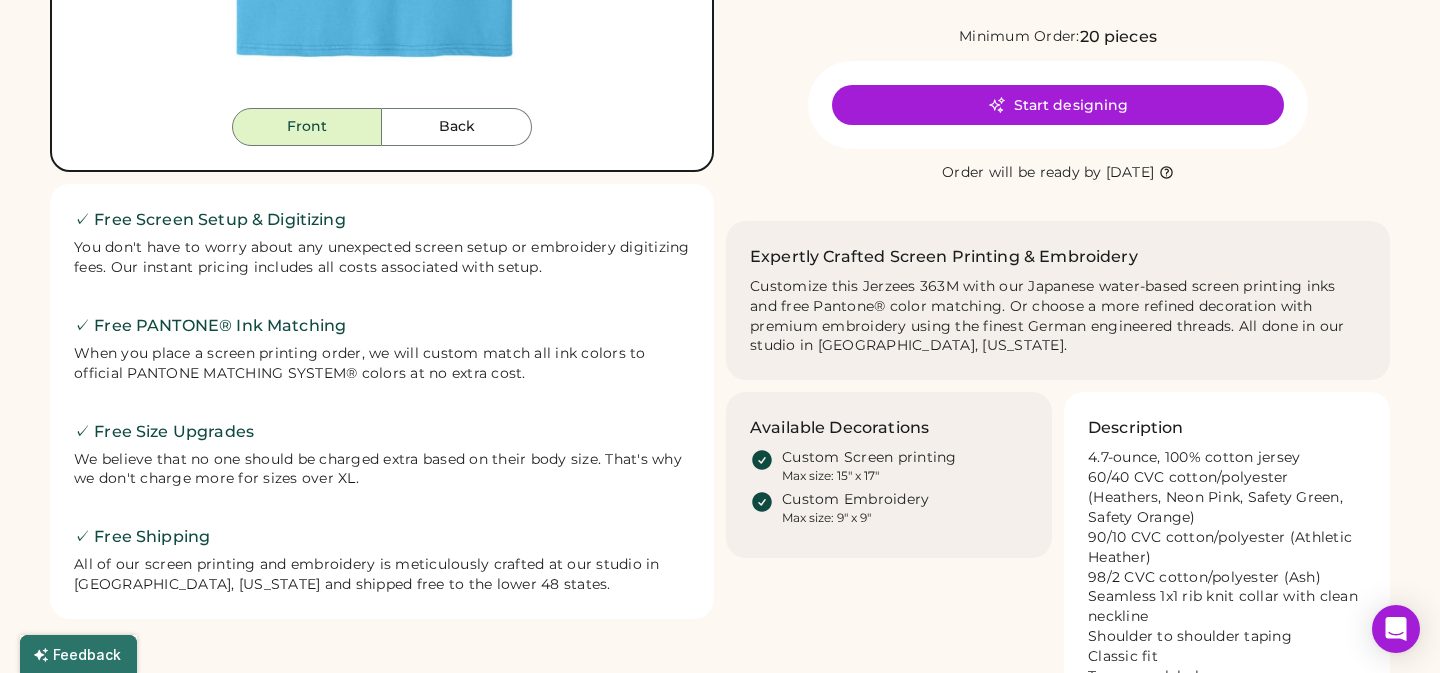 scroll, scrollTop: 331, scrollLeft: 0, axis: vertical 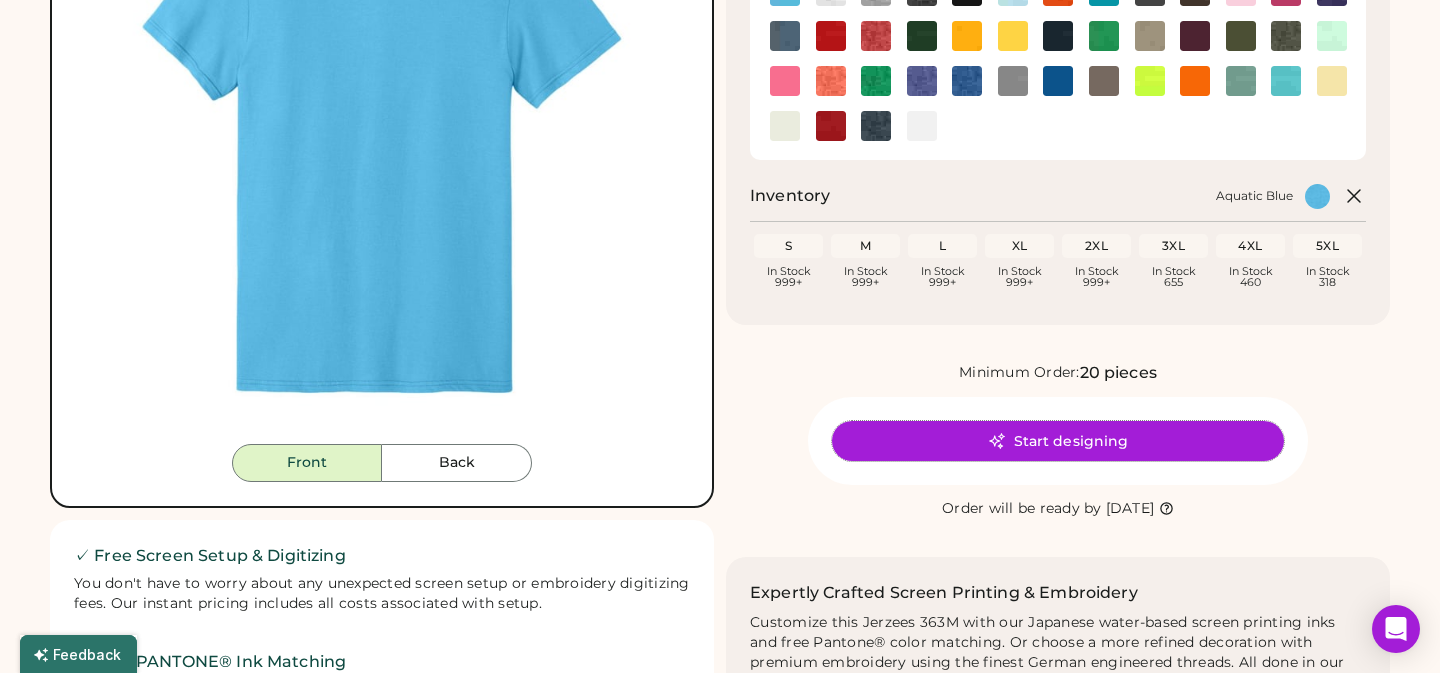 click on "Start designing" at bounding box center [1058, 441] 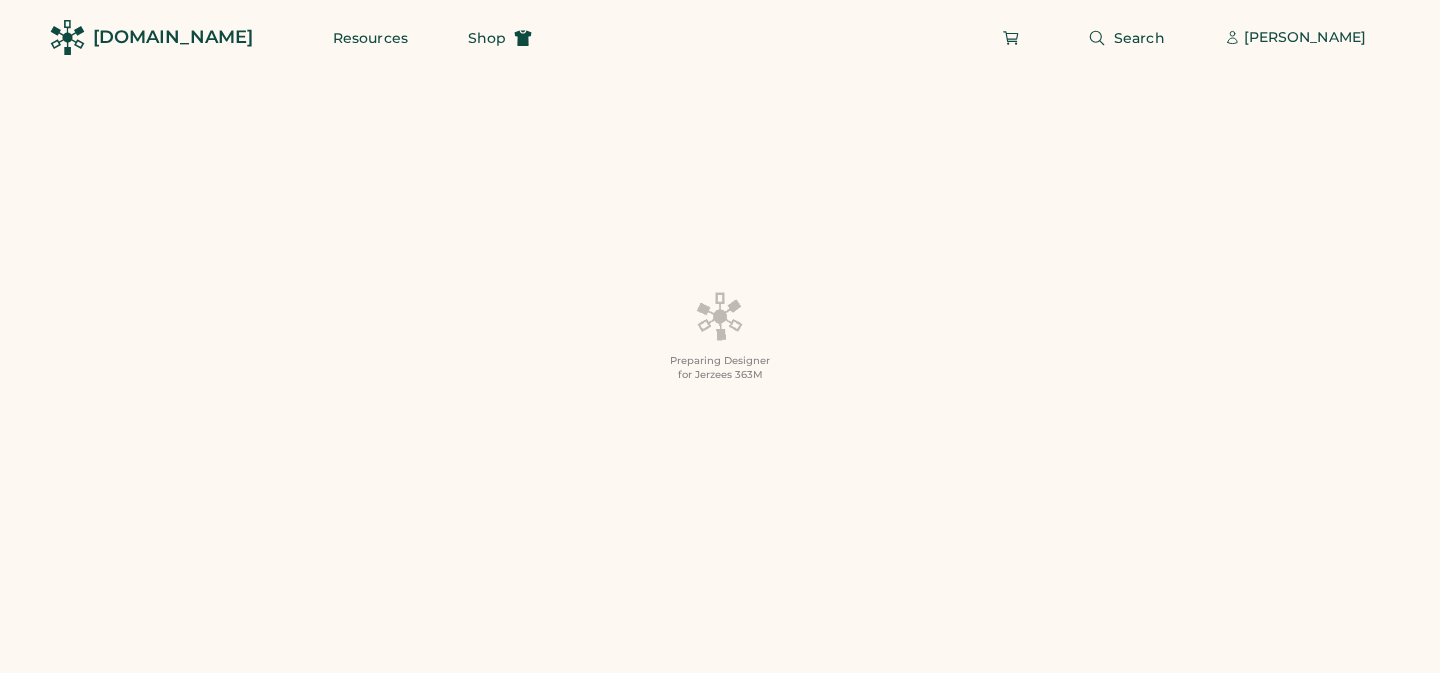 scroll, scrollTop: 0, scrollLeft: 0, axis: both 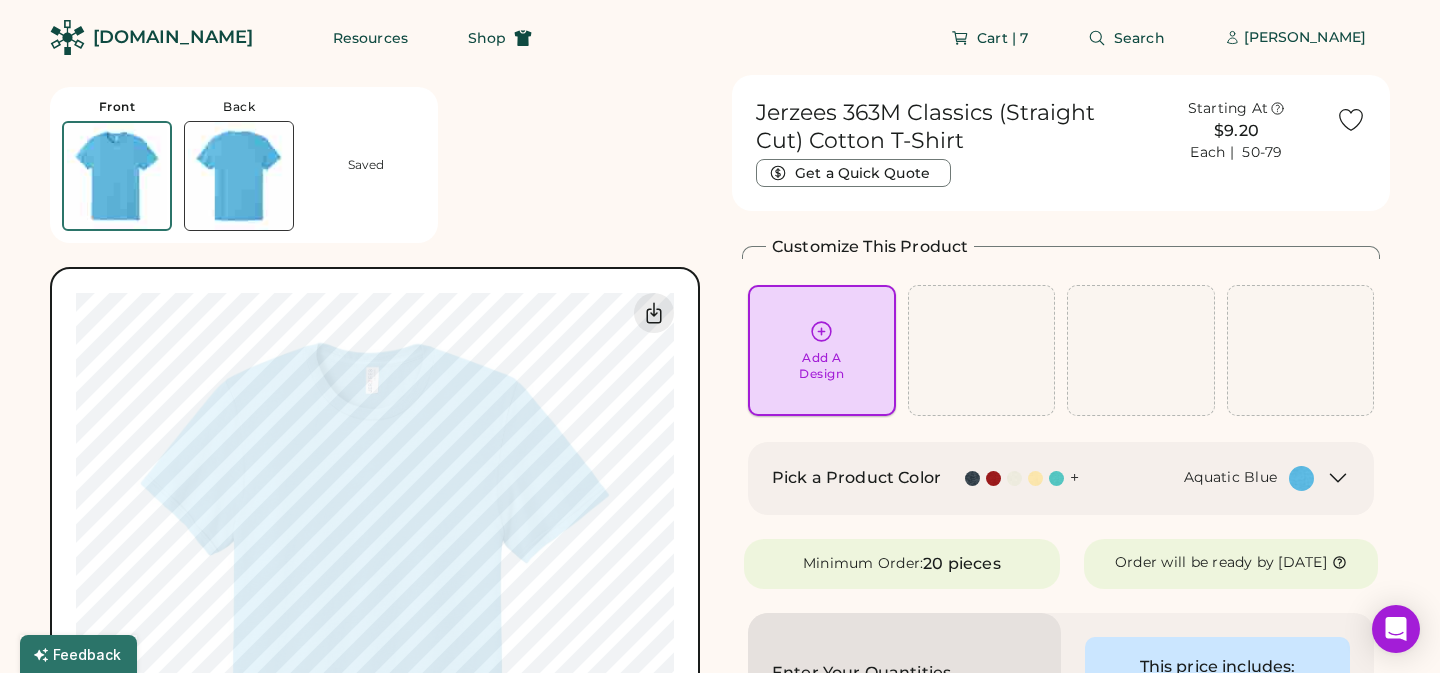 click 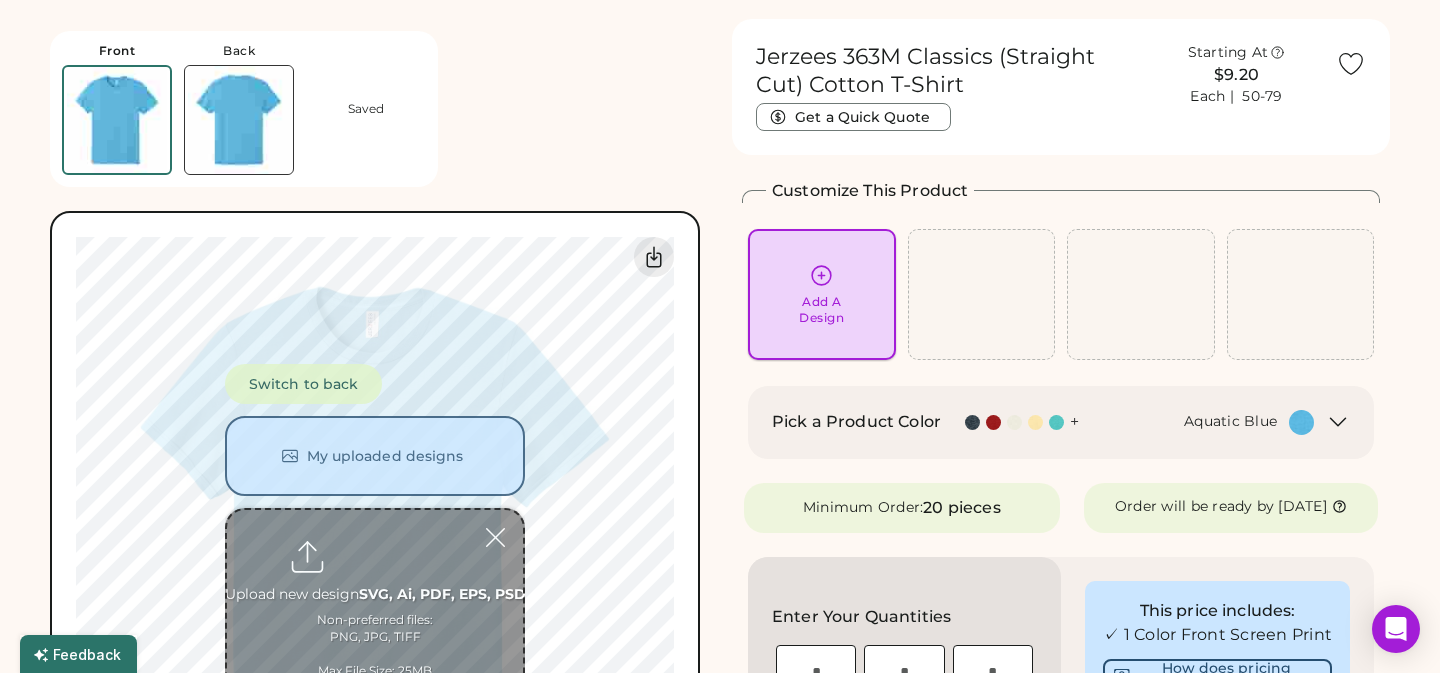 scroll, scrollTop: 75, scrollLeft: 0, axis: vertical 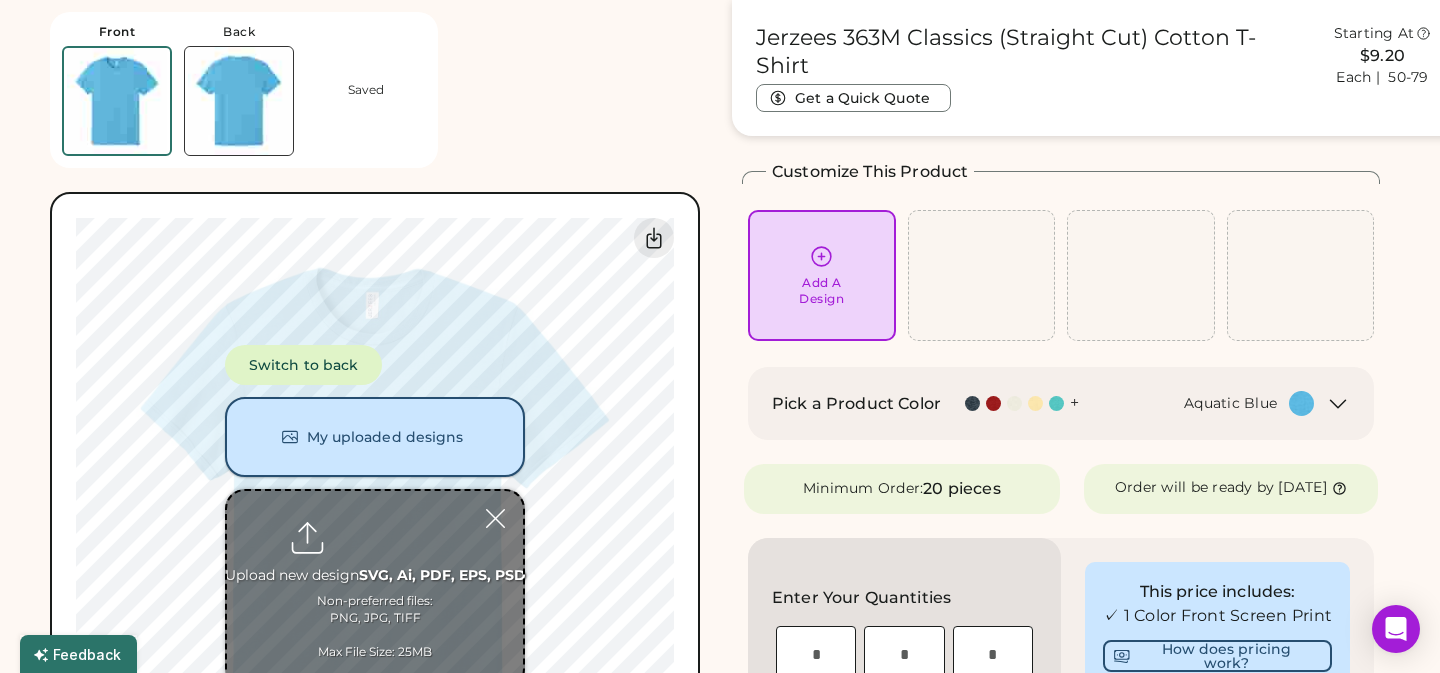 click on "My uploaded designs" at bounding box center (375, 437) 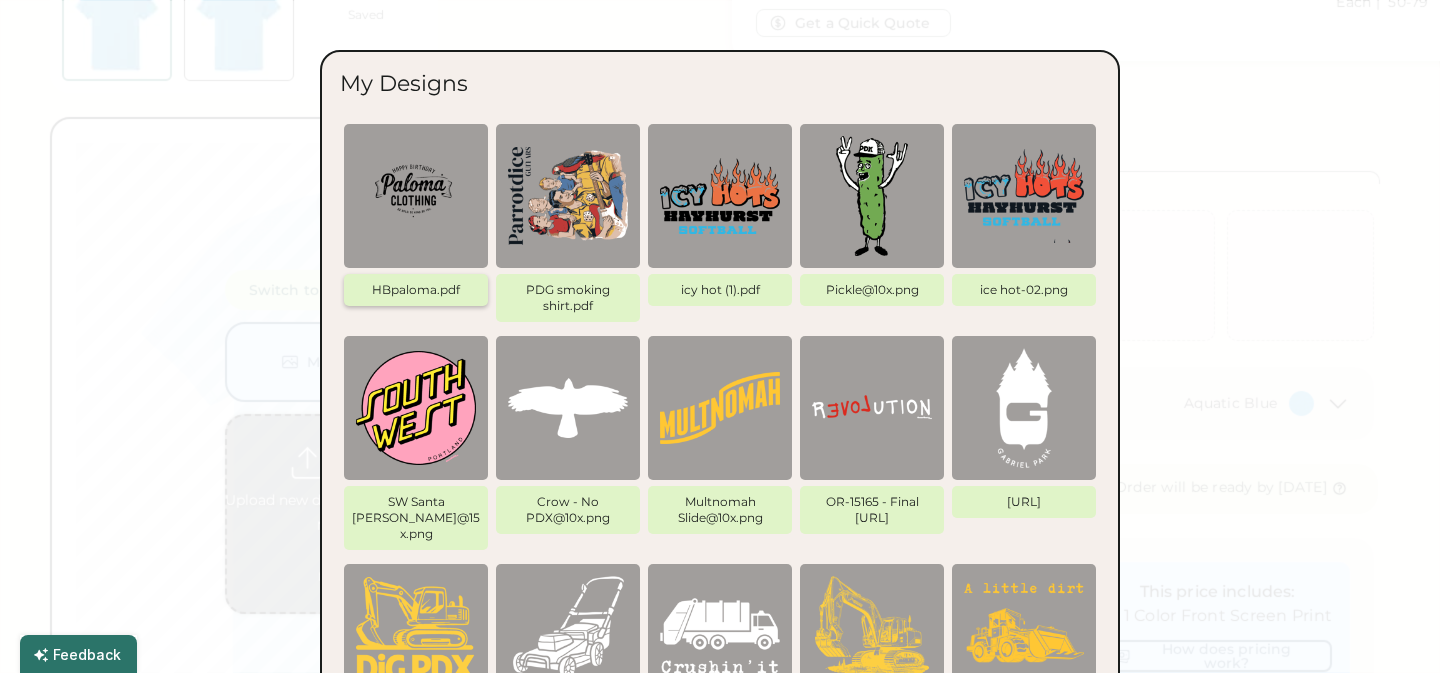 click at bounding box center [416, 196] 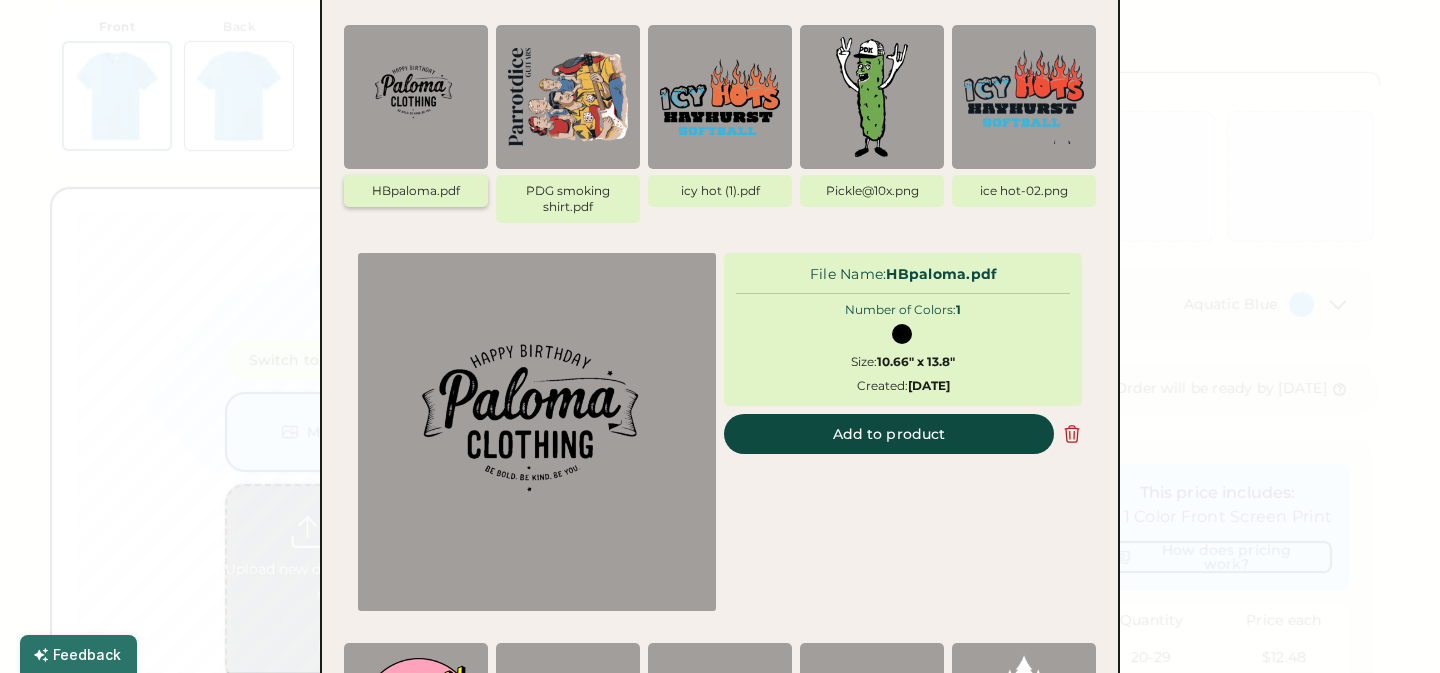 scroll, scrollTop: 187, scrollLeft: 0, axis: vertical 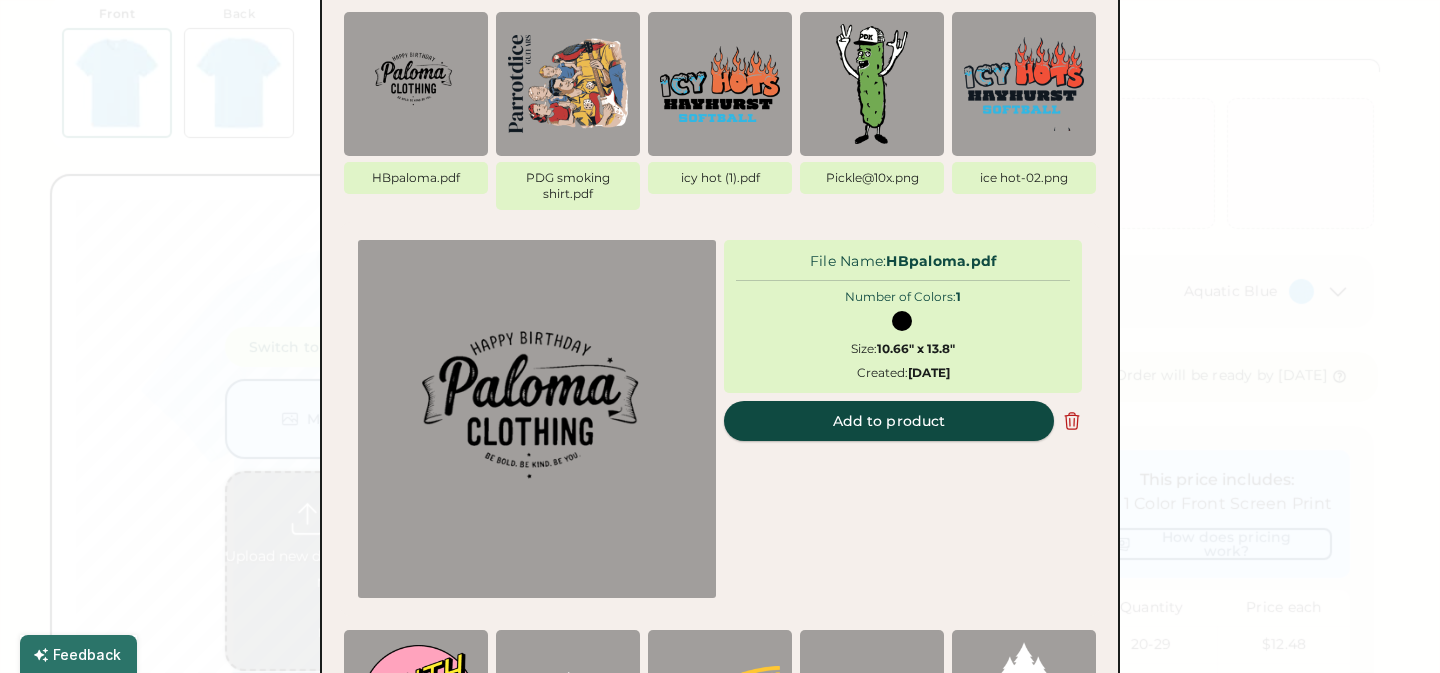 click on "Add to product" at bounding box center [889, 421] 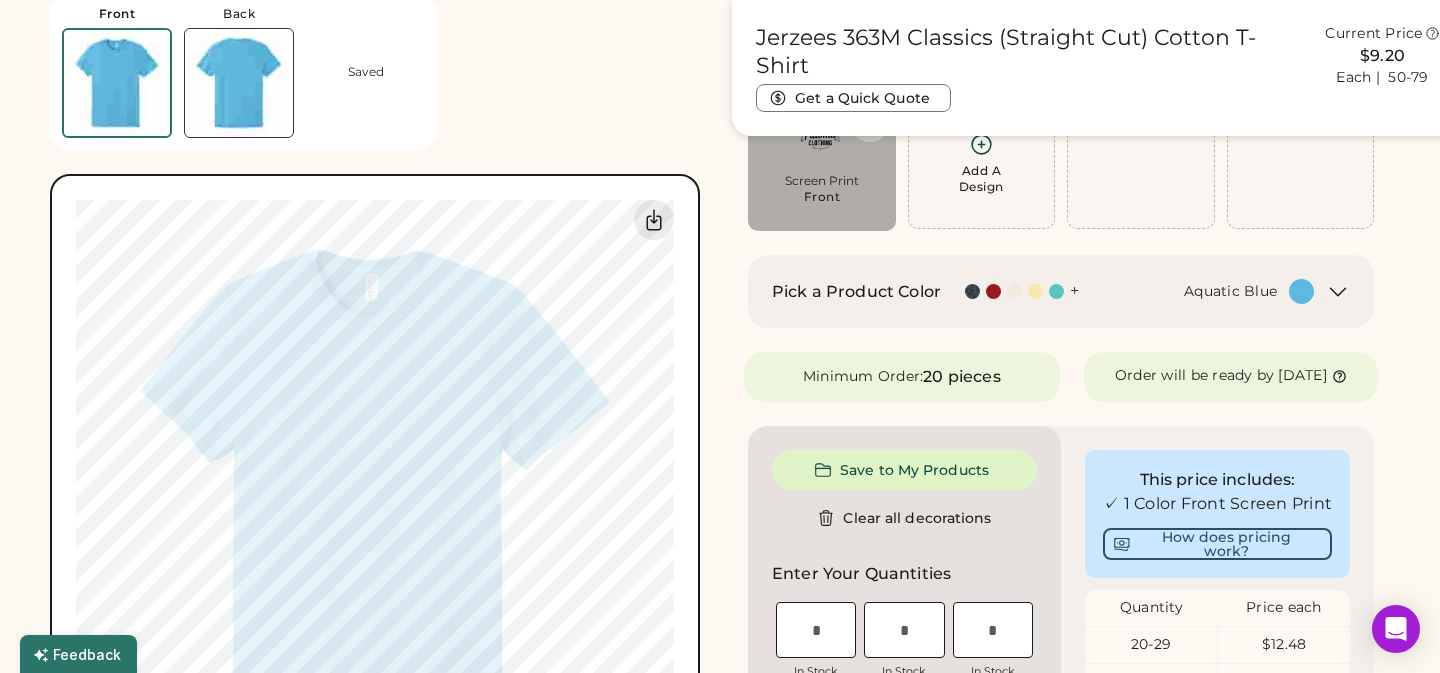 type on "*****" 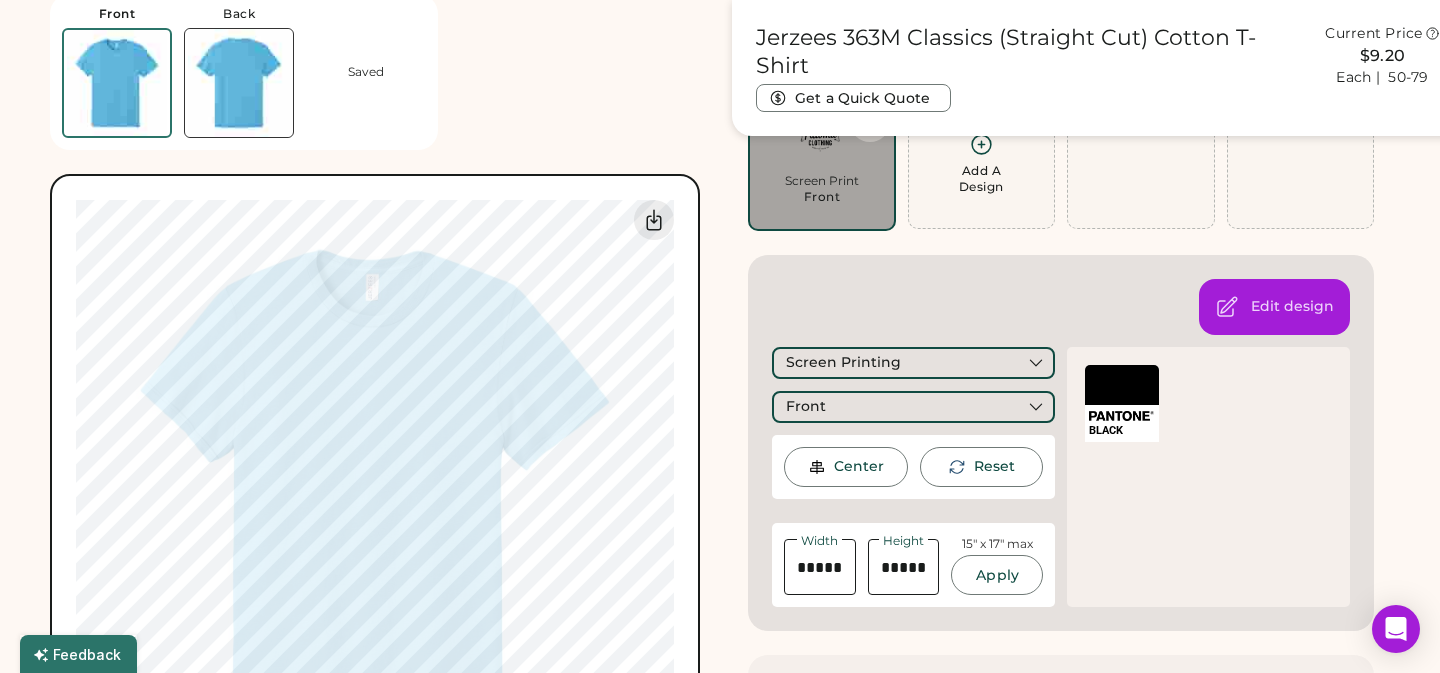 click on "Center" at bounding box center (859, 467) 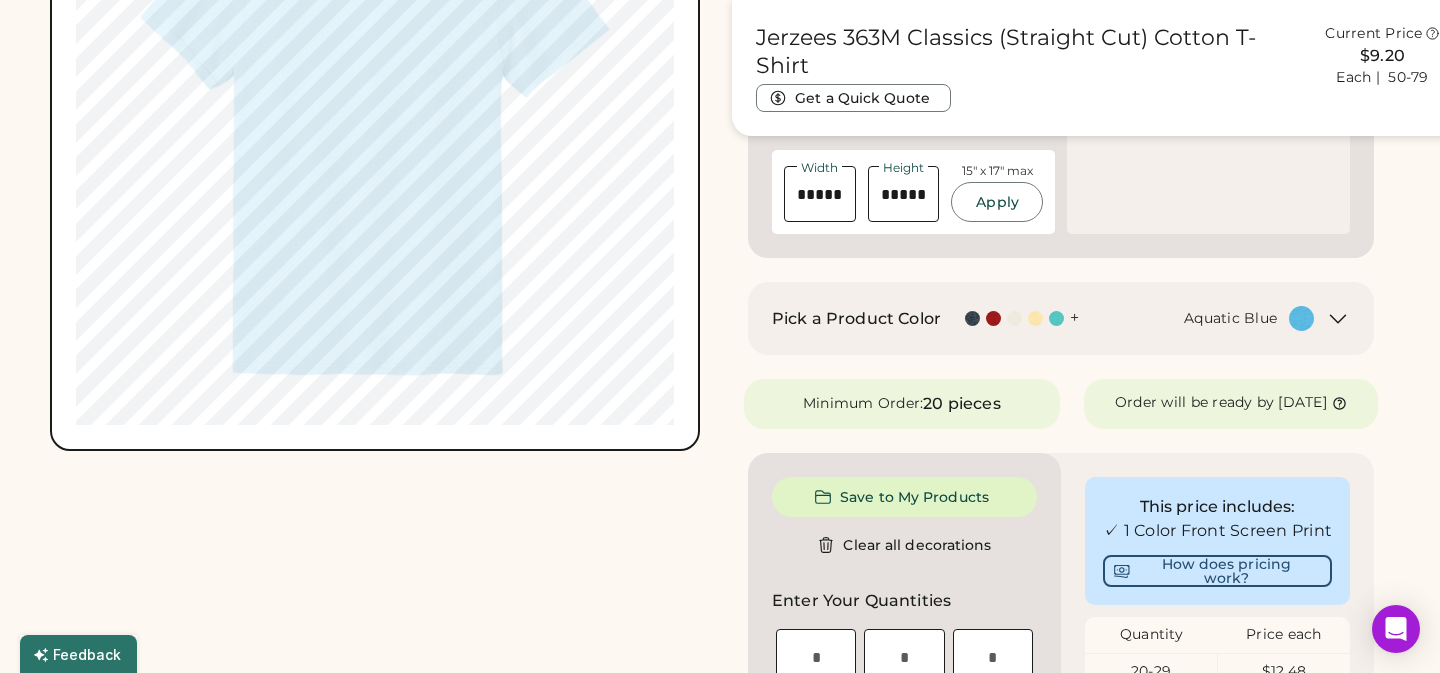 scroll, scrollTop: 557, scrollLeft: 0, axis: vertical 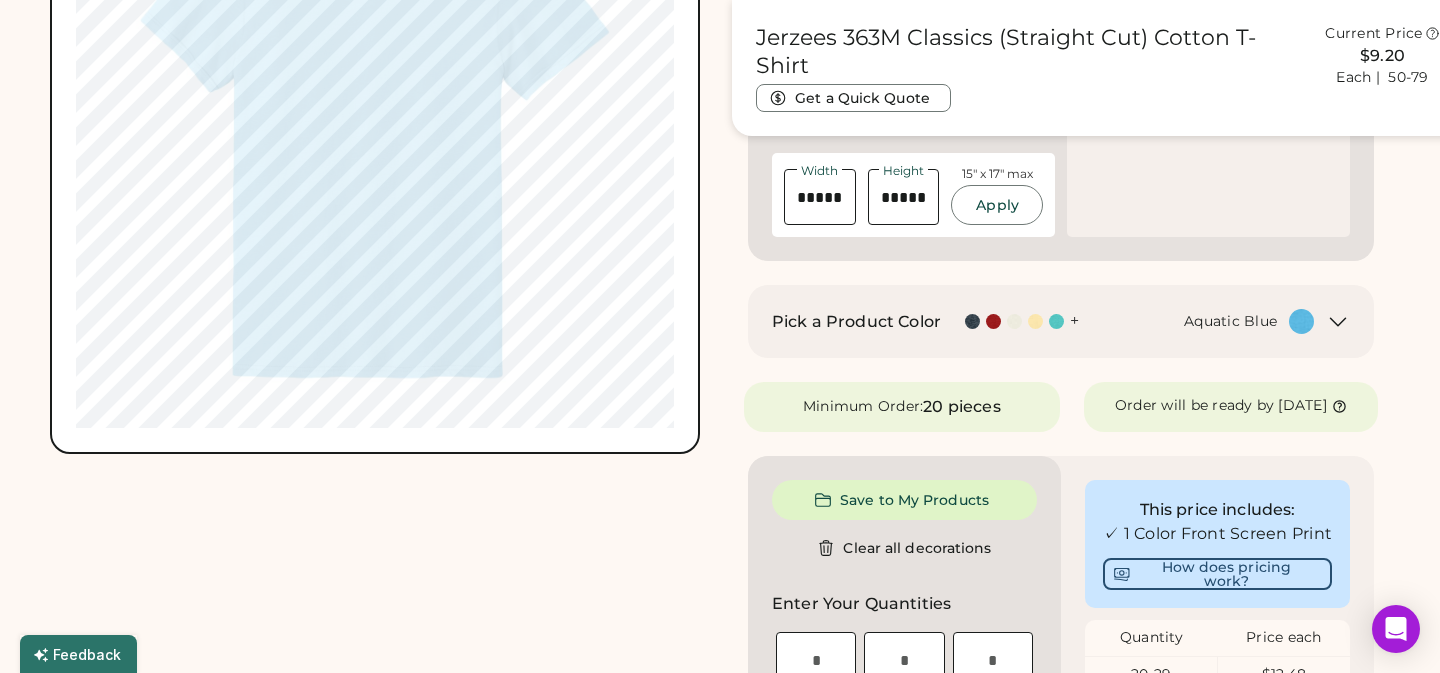 click at bounding box center (1035, 321) 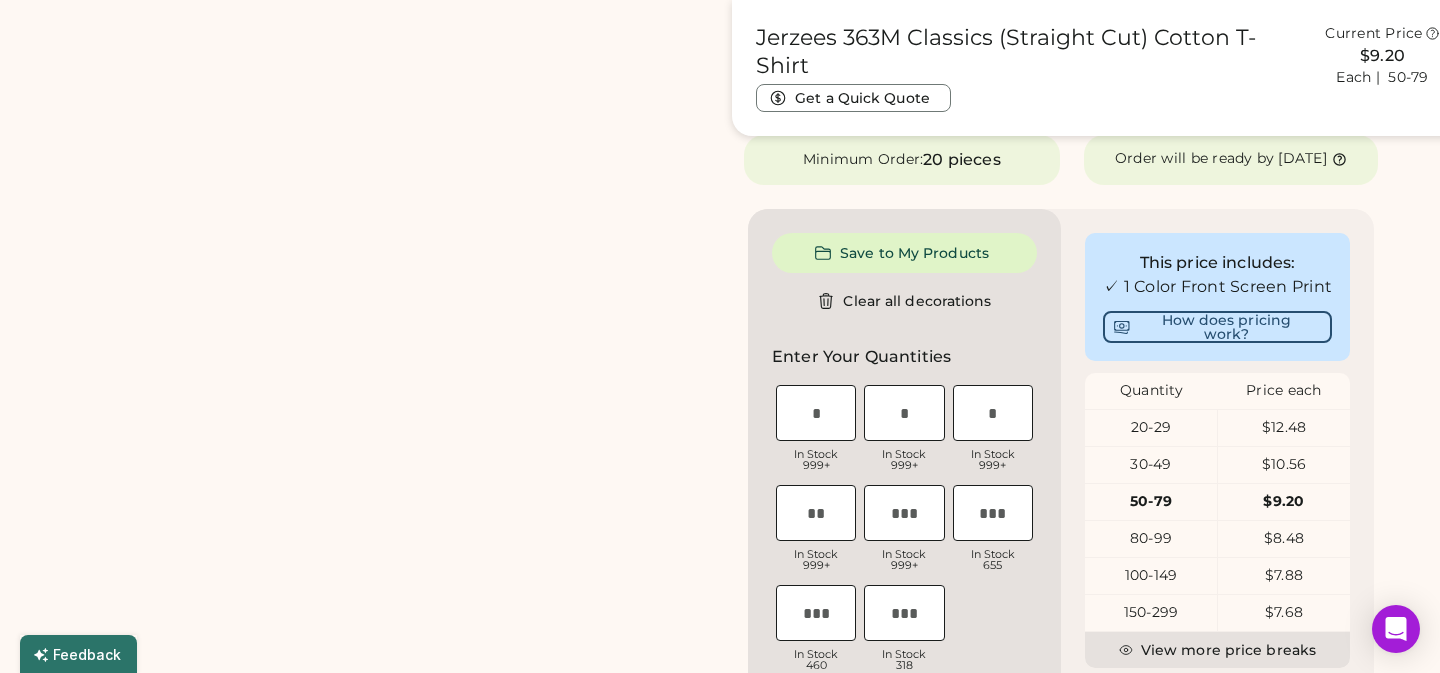 scroll, scrollTop: 1026, scrollLeft: 0, axis: vertical 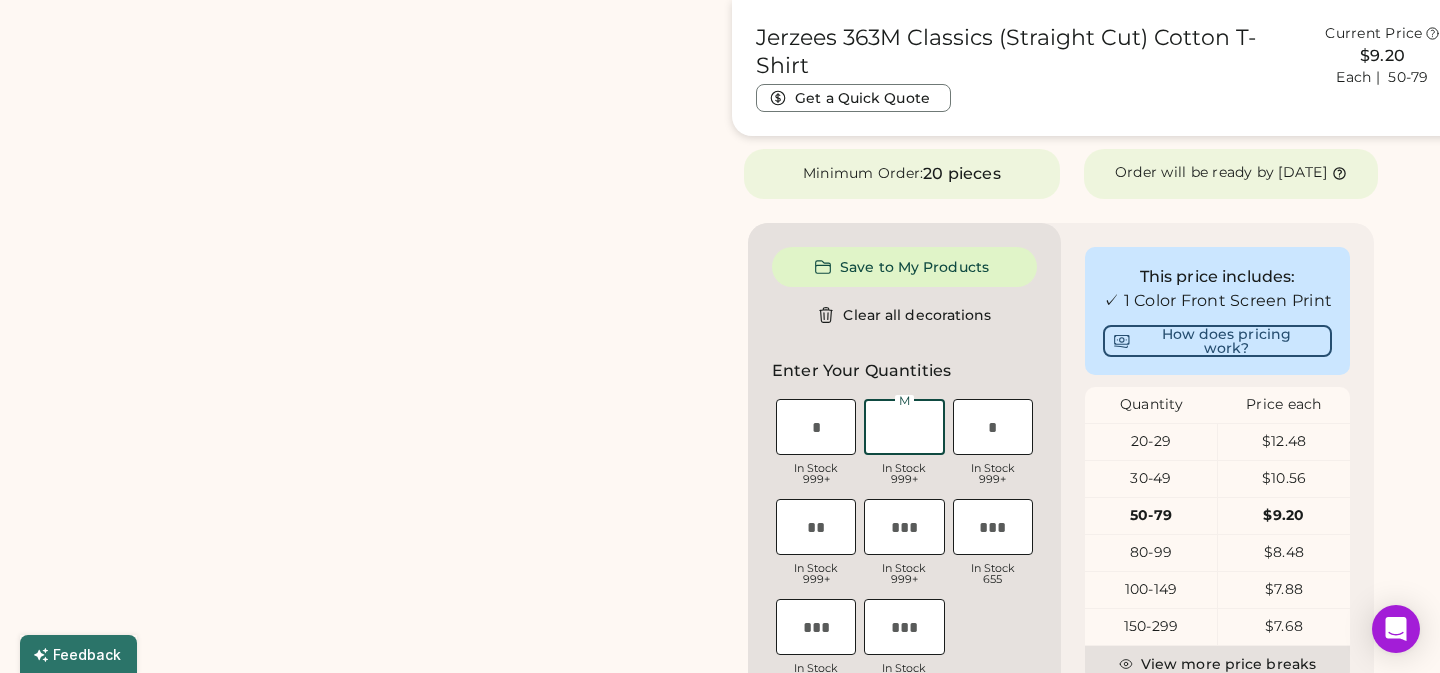 click at bounding box center [904, 427] 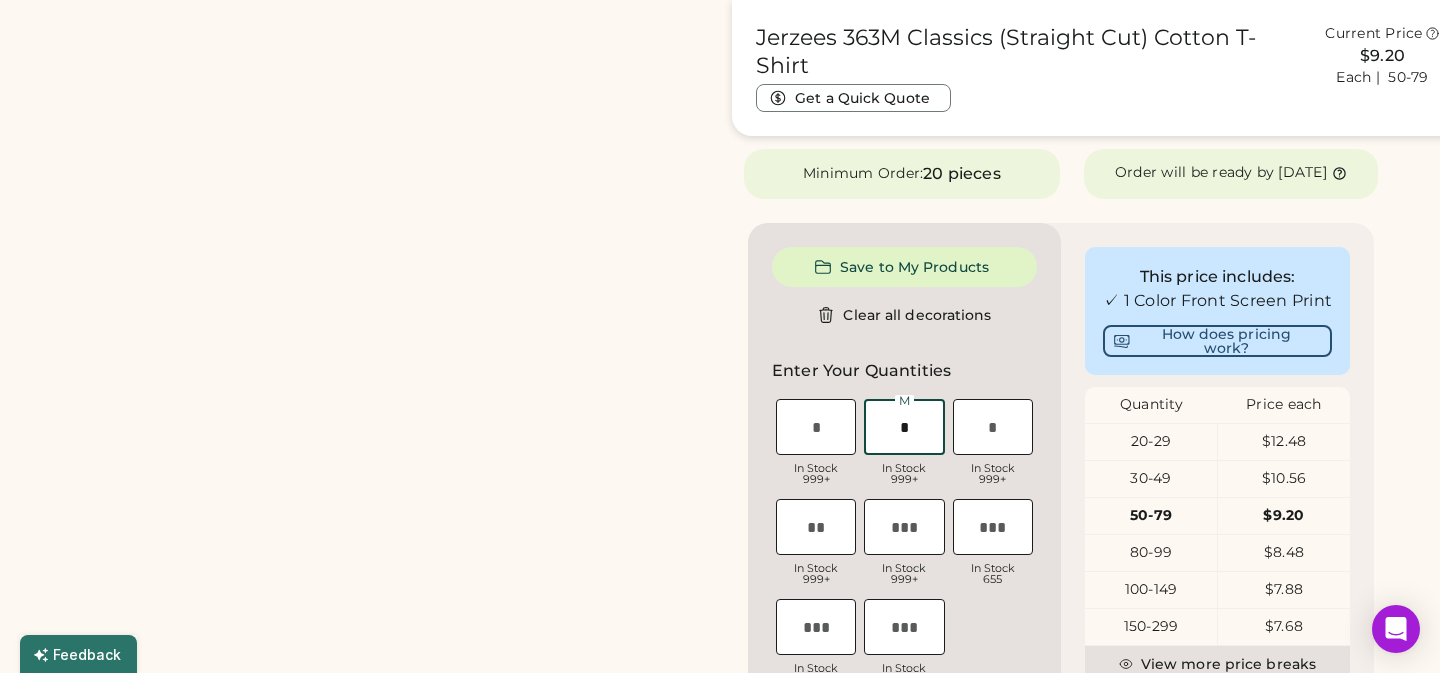 type on "*" 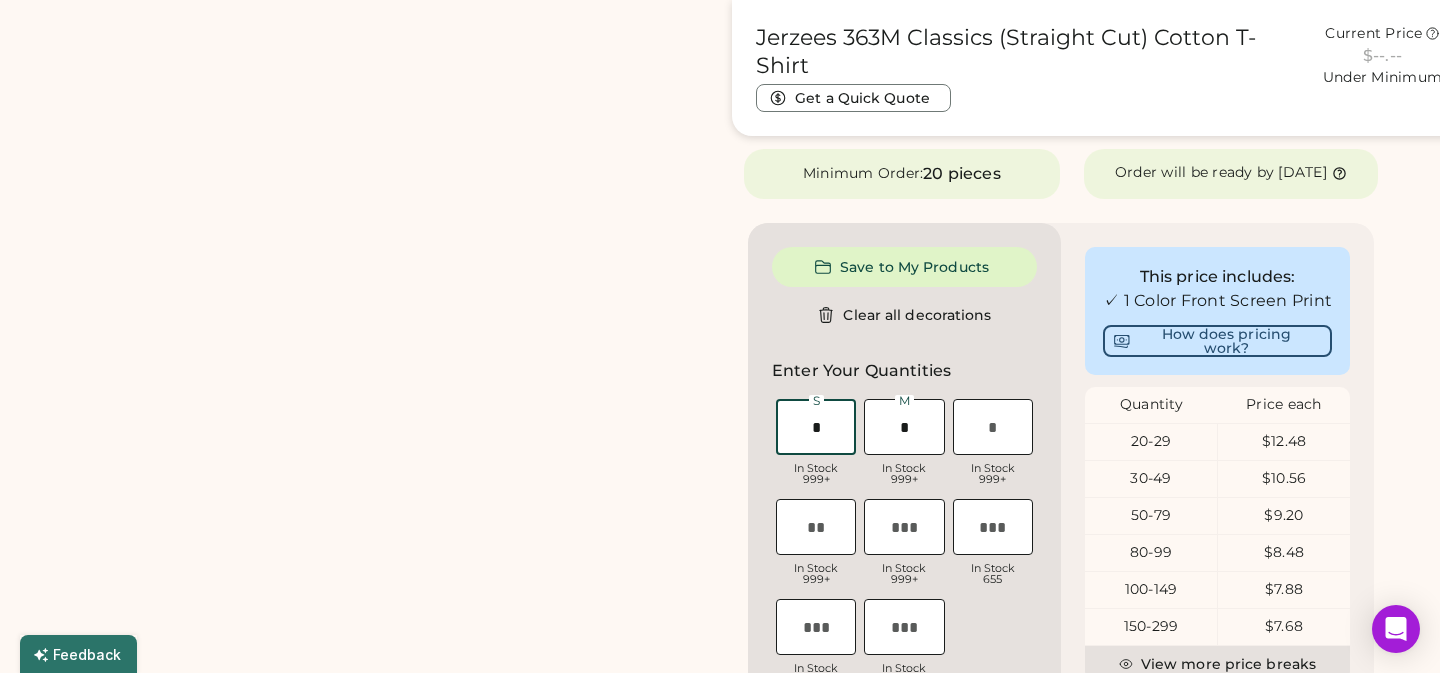 type on "*" 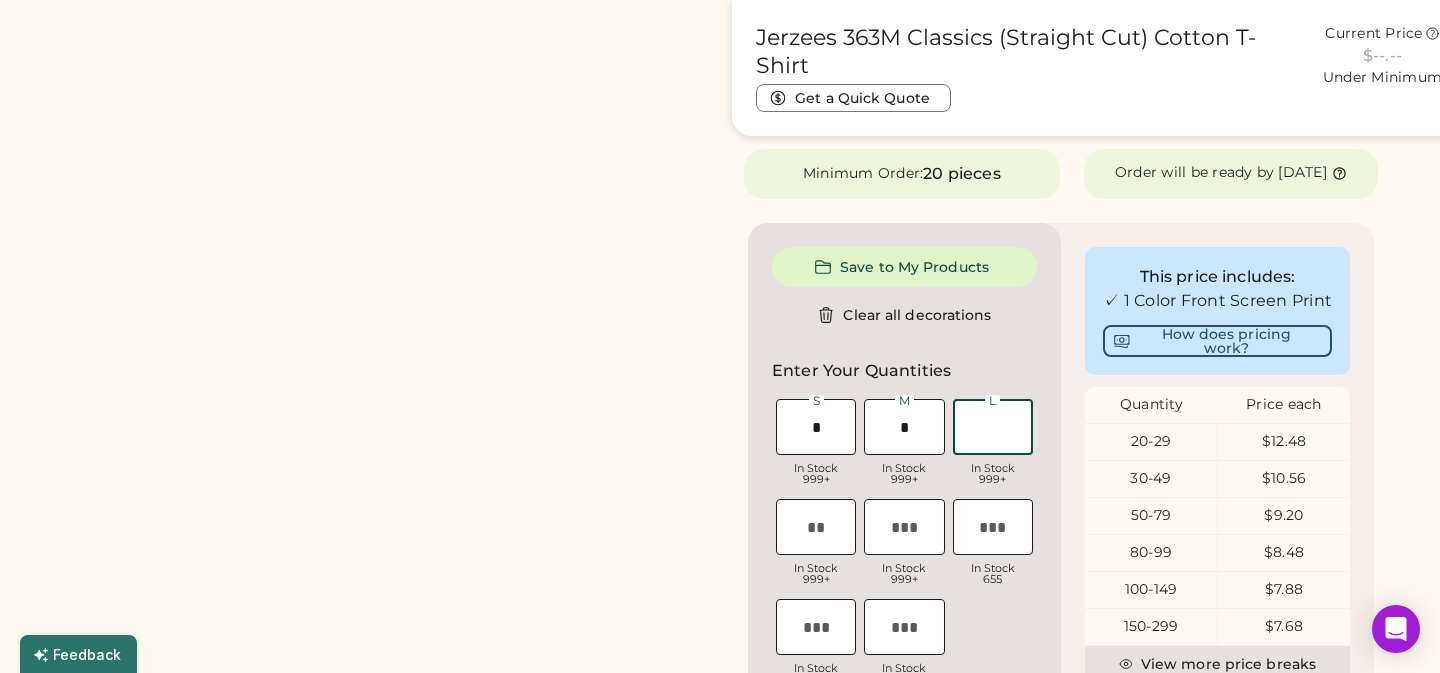 click at bounding box center [993, 427] 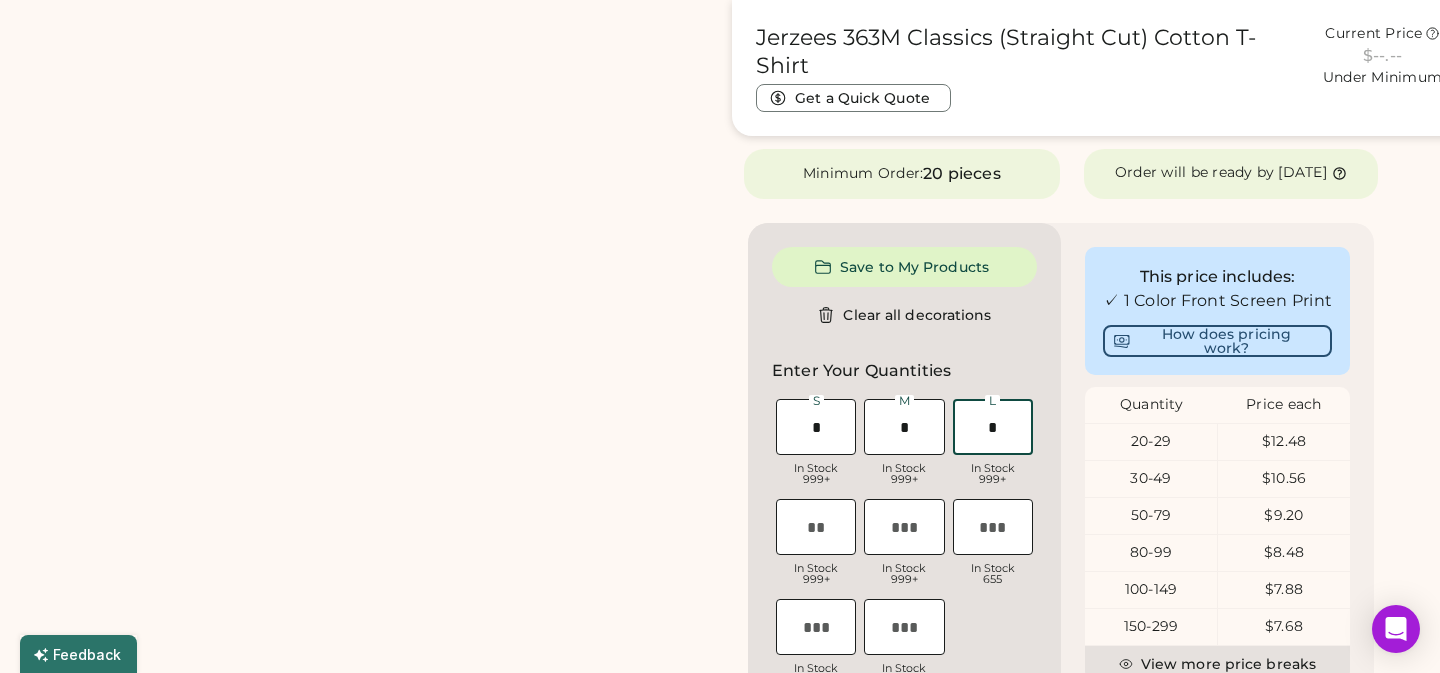 type on "**" 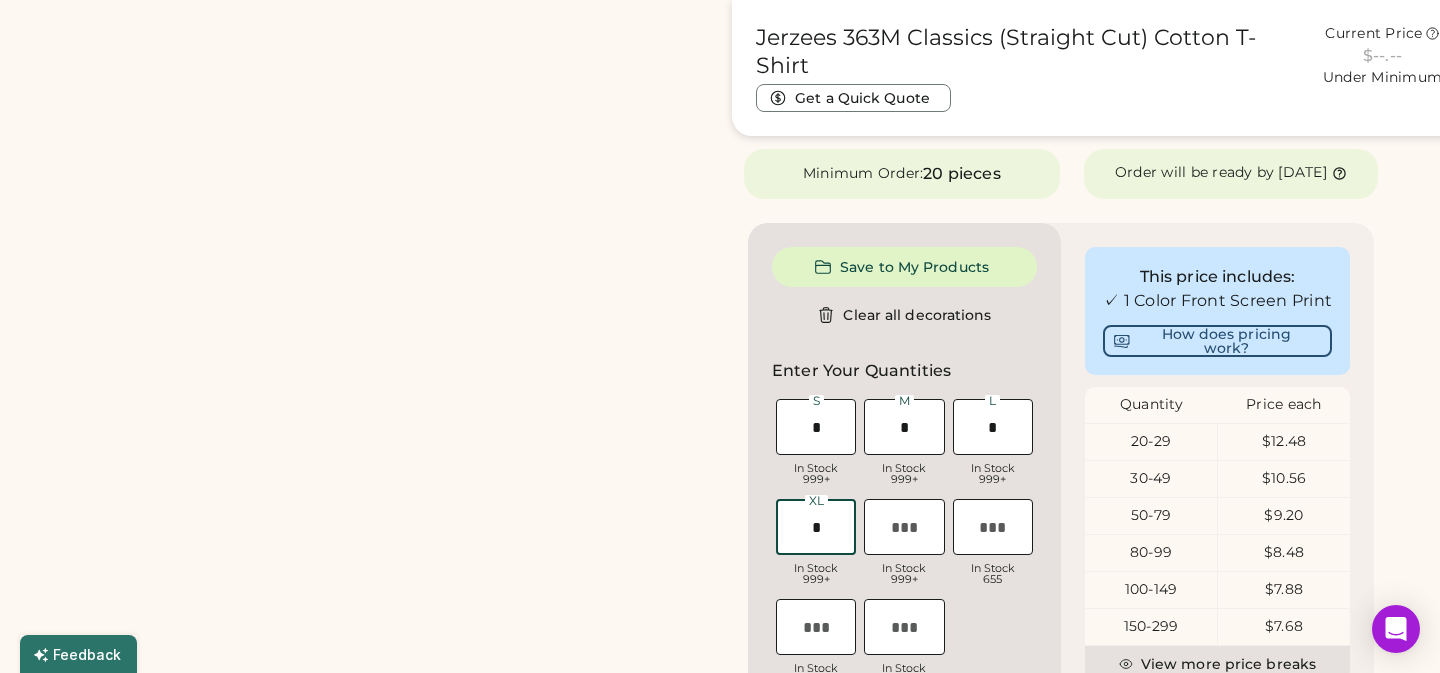 type on "*" 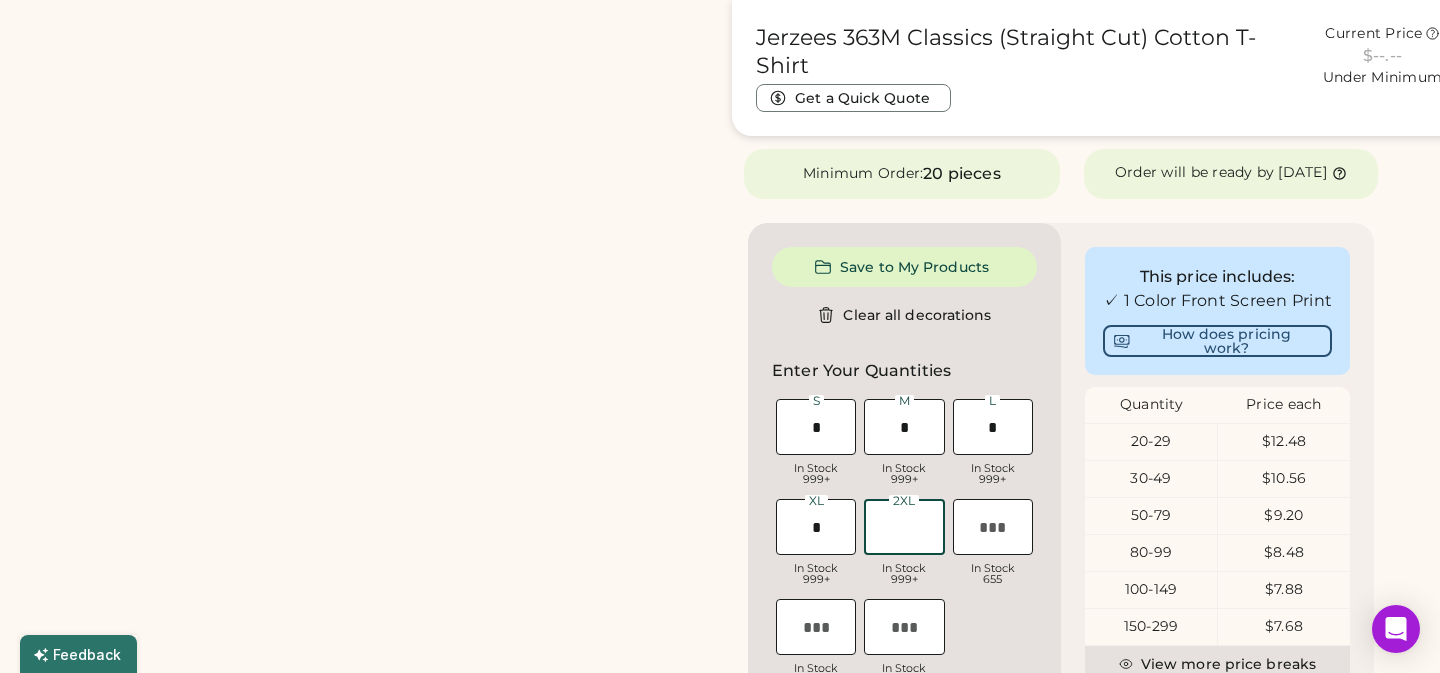 click at bounding box center [904, 527] 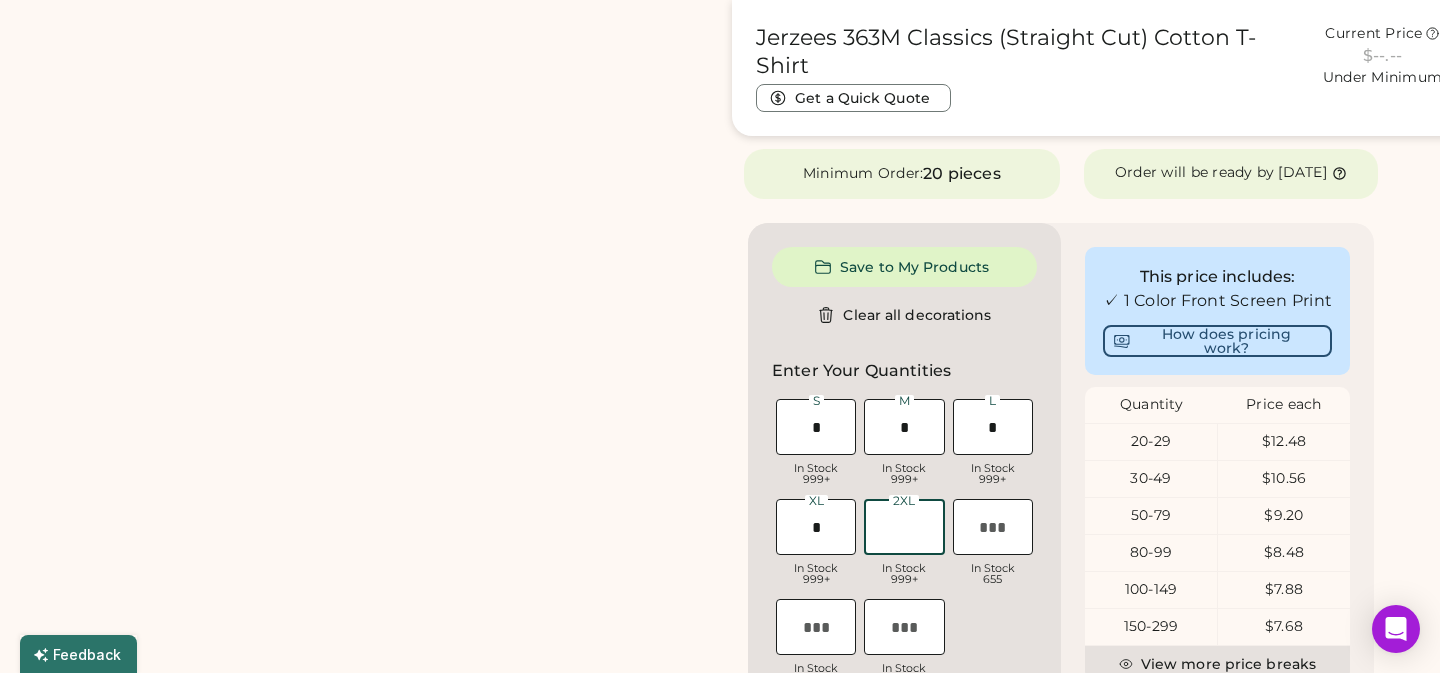 type on "*" 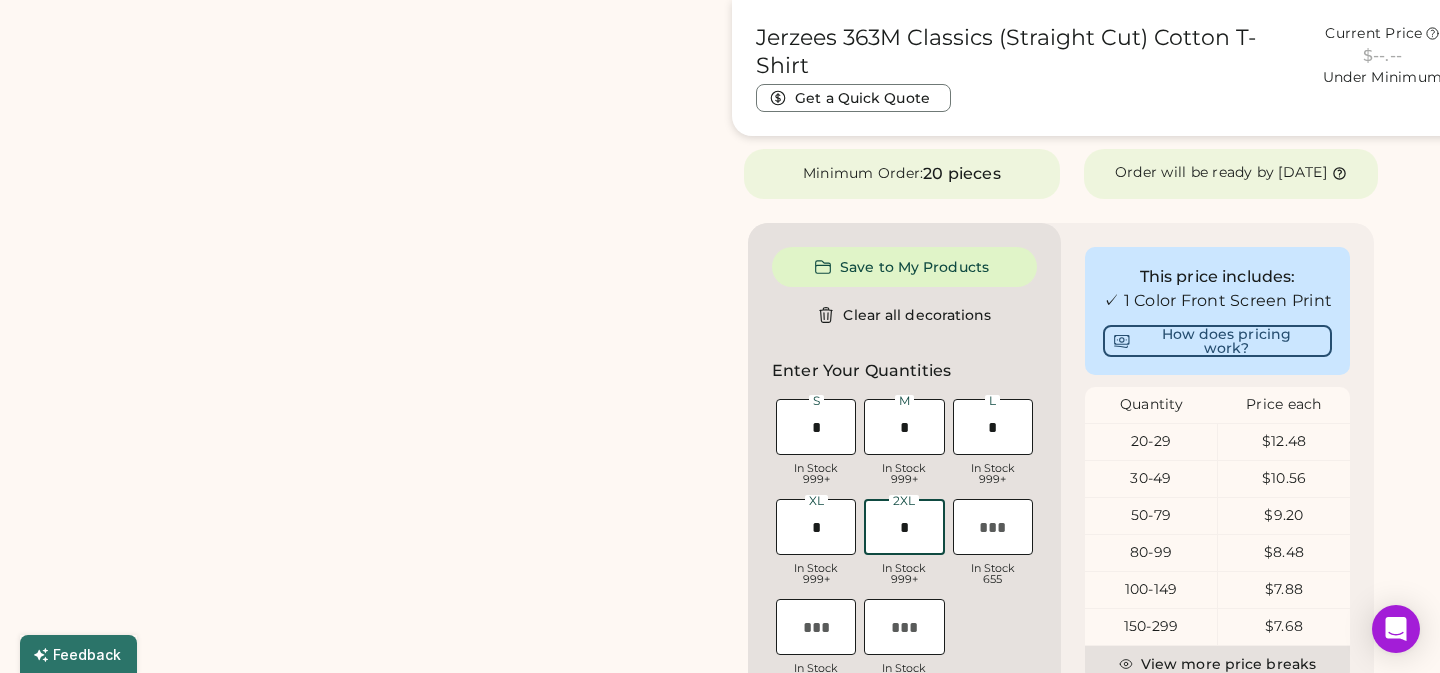 type on "**" 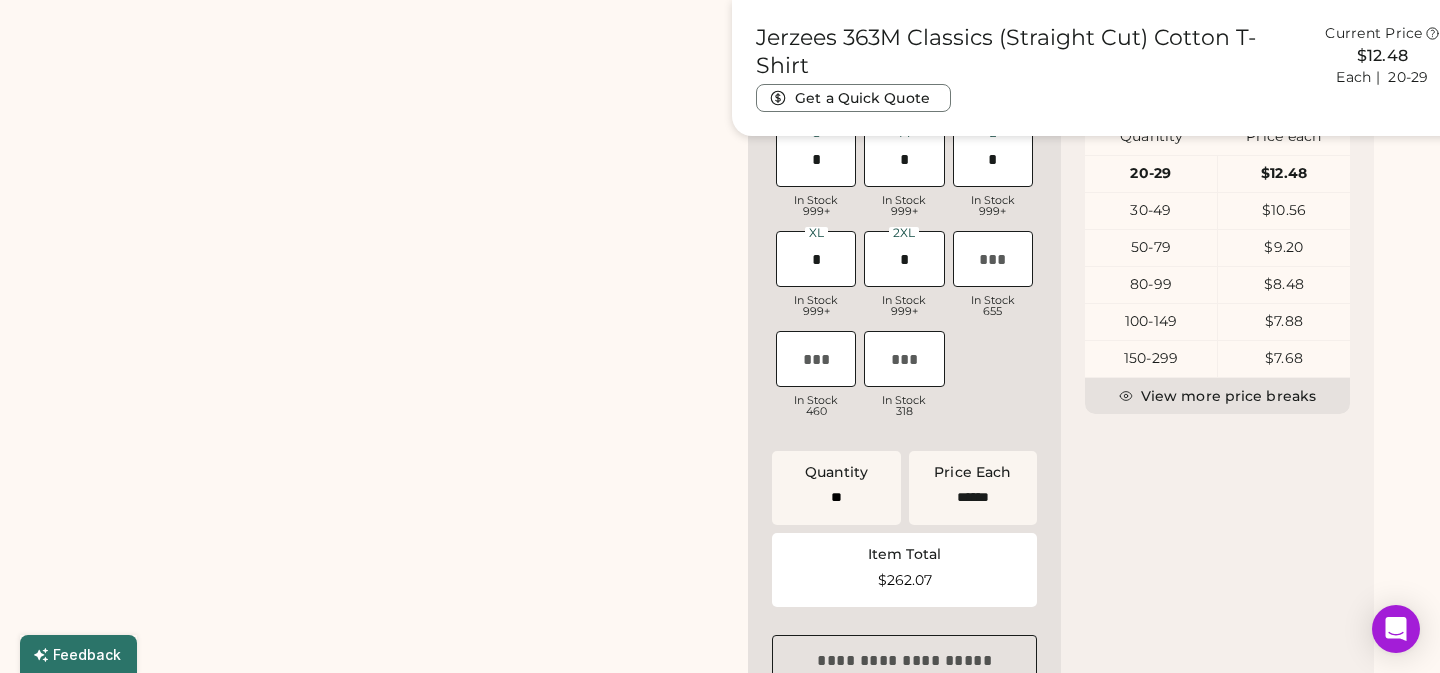 scroll, scrollTop: 1279, scrollLeft: 0, axis: vertical 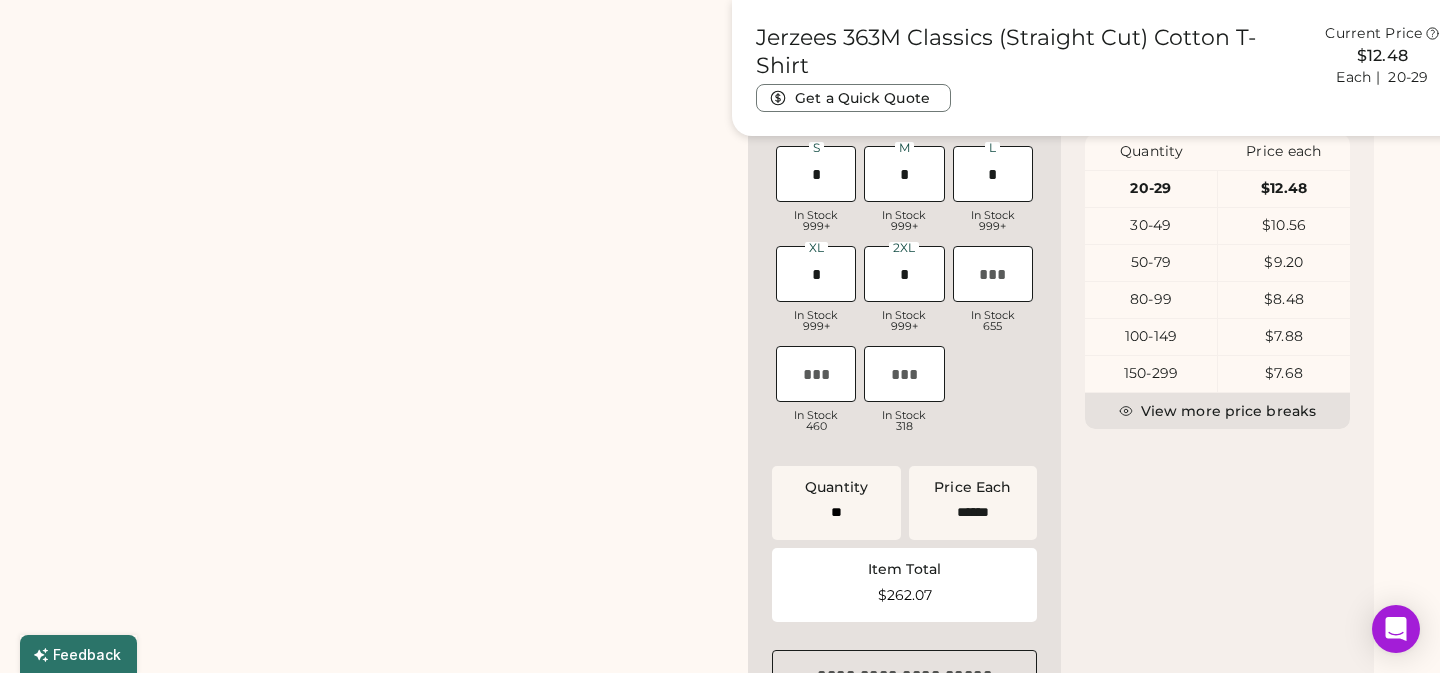 click at bounding box center [816, 174] 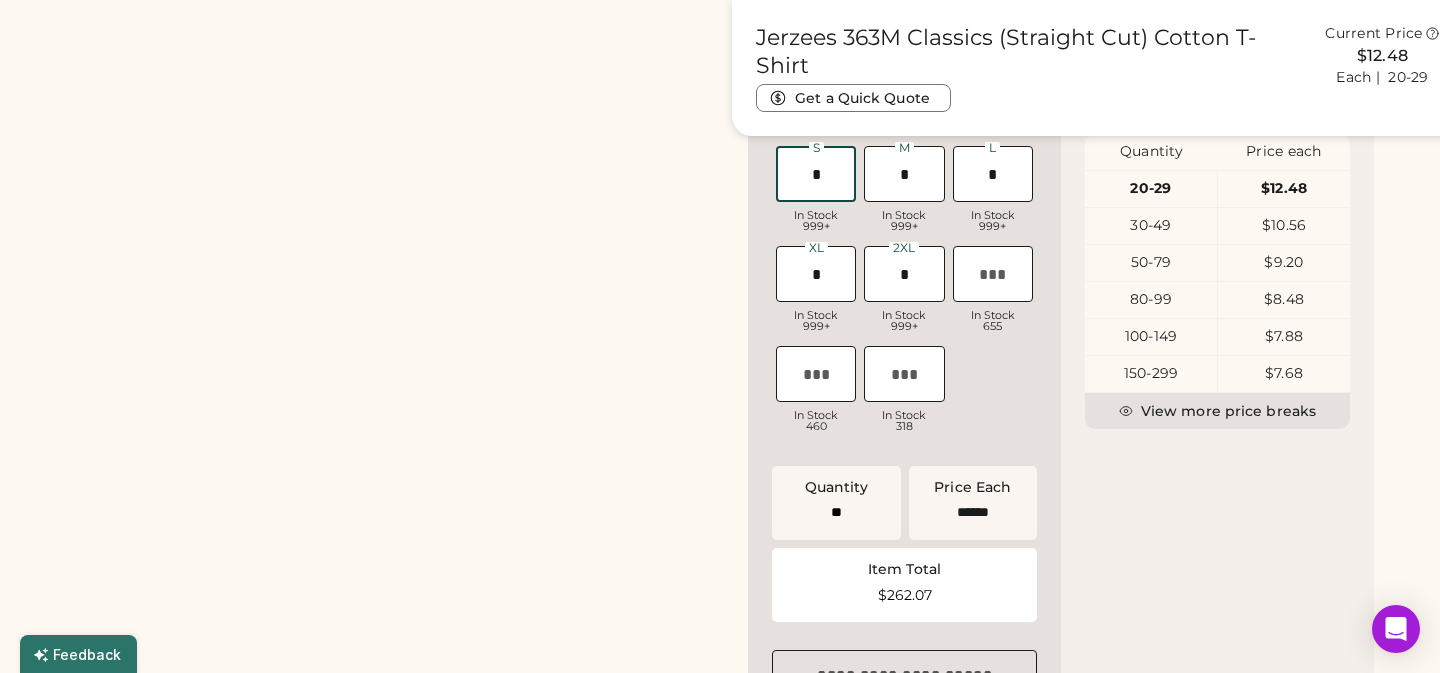 type 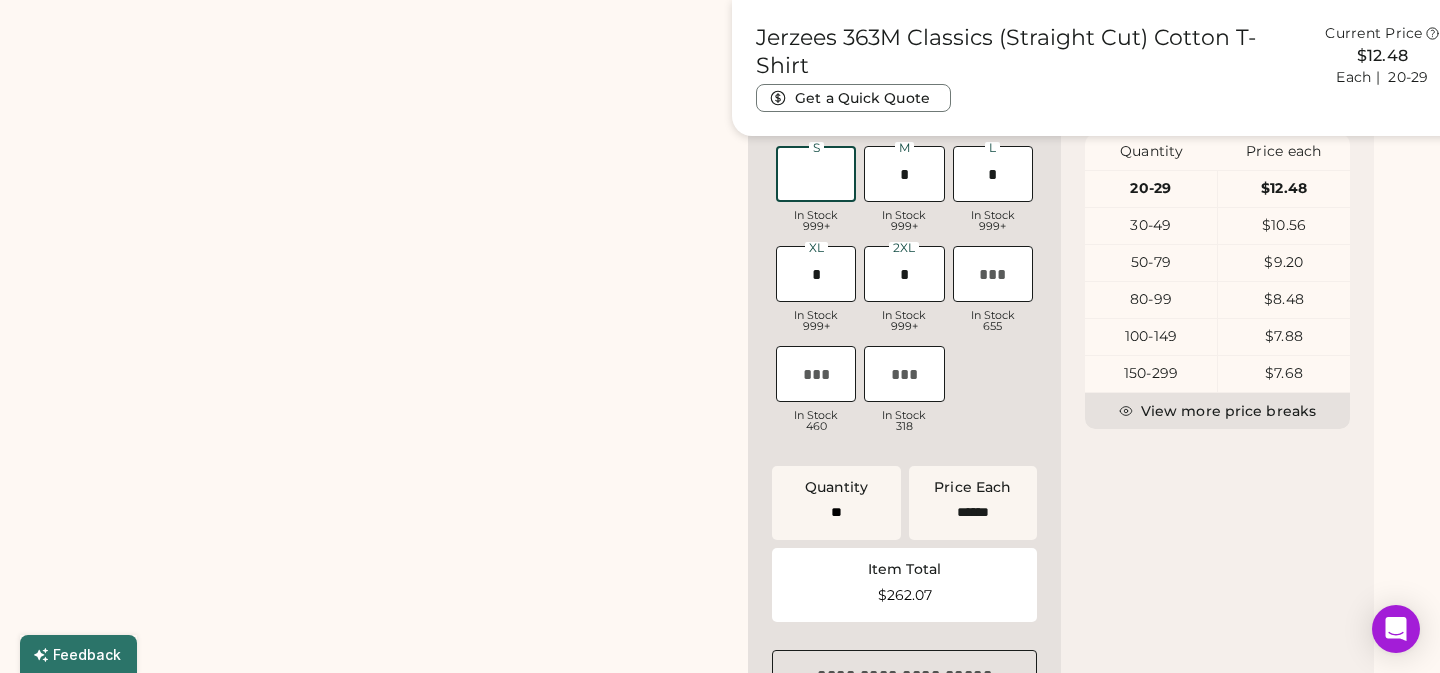 type on "**" 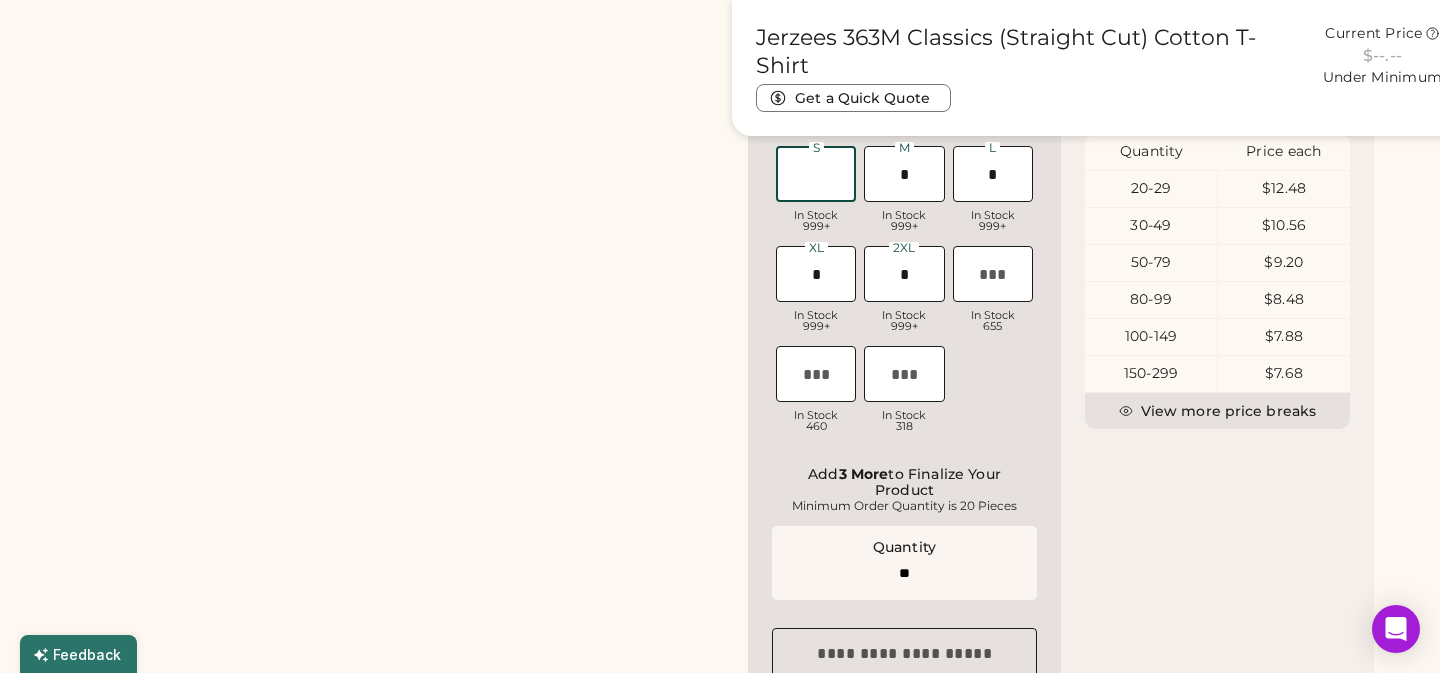 type on "*" 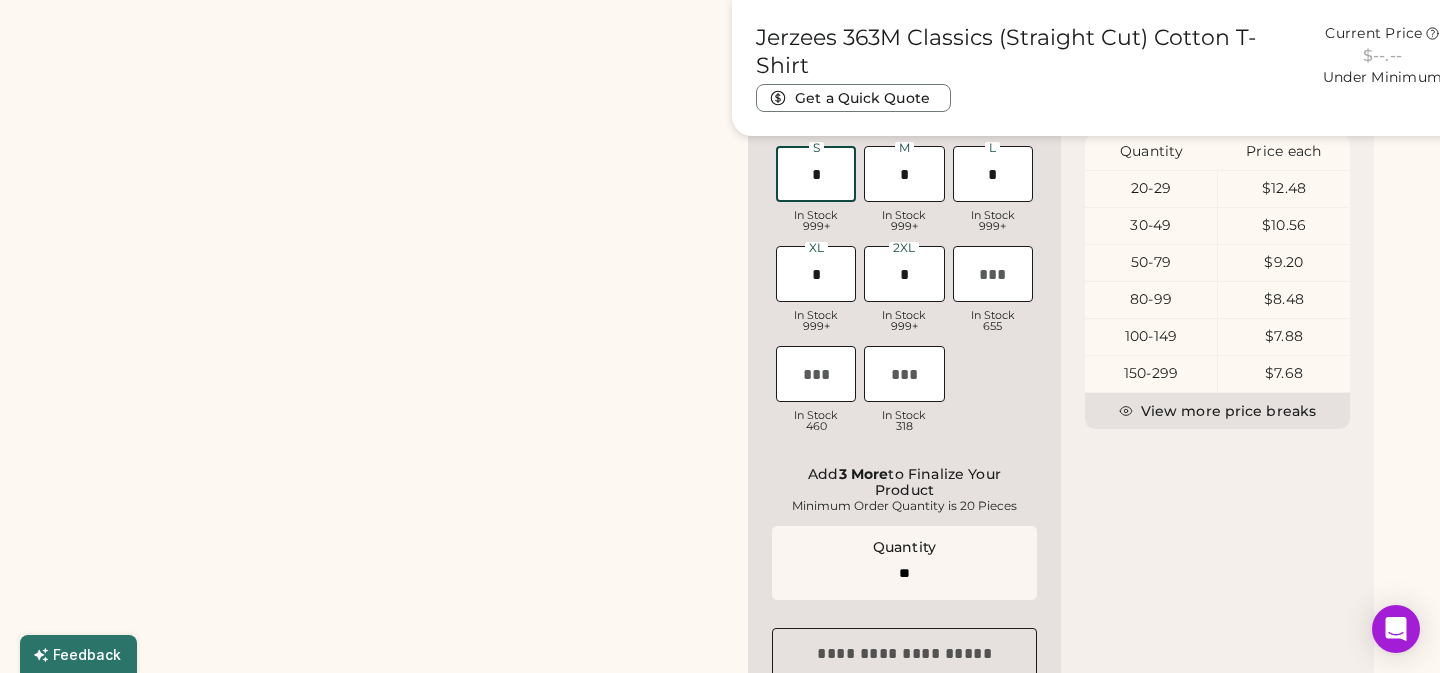 type on "**" 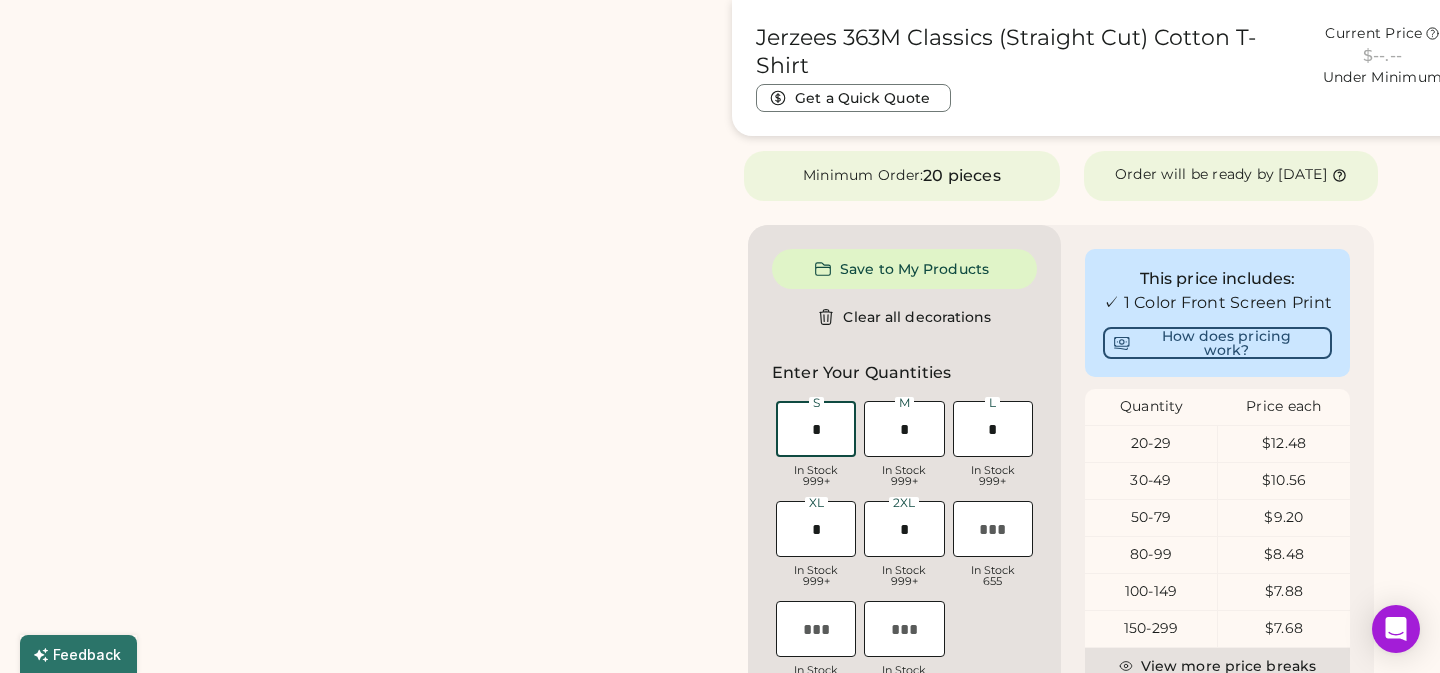 scroll, scrollTop: 994, scrollLeft: 0, axis: vertical 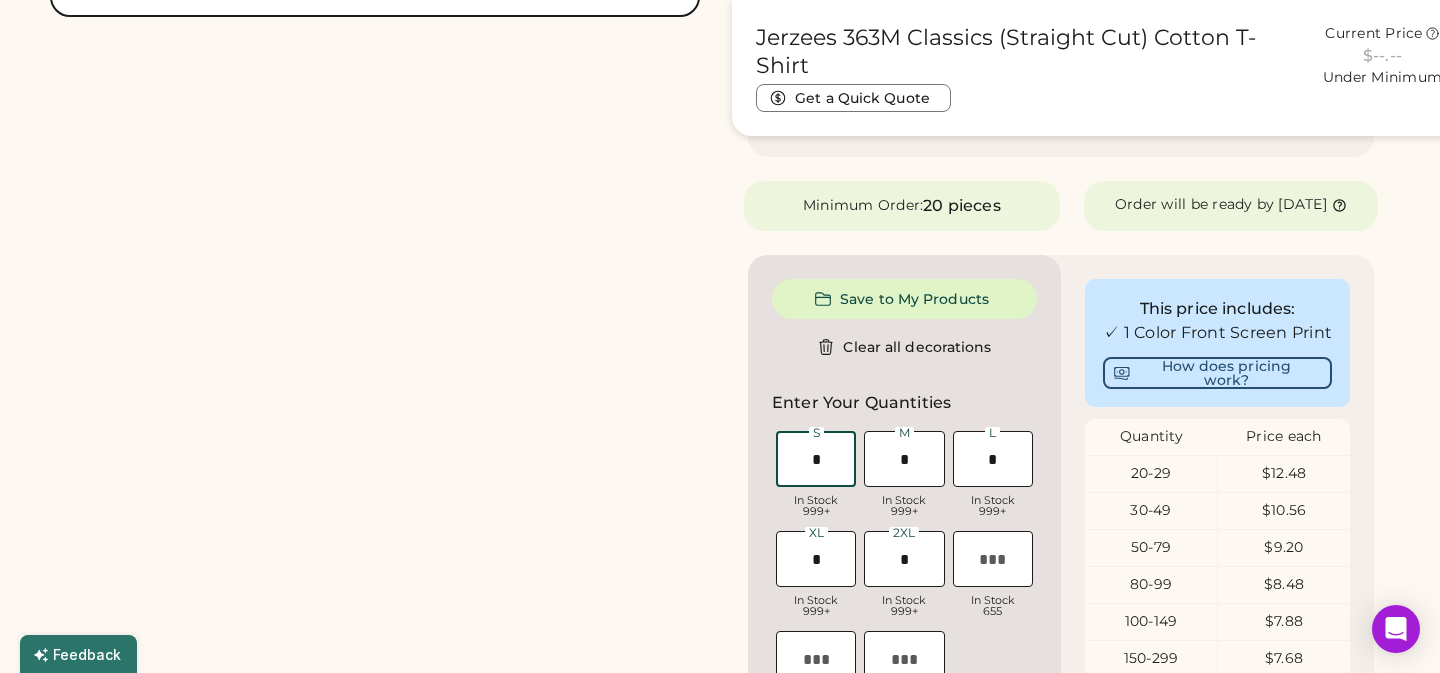 click at bounding box center [816, 459] 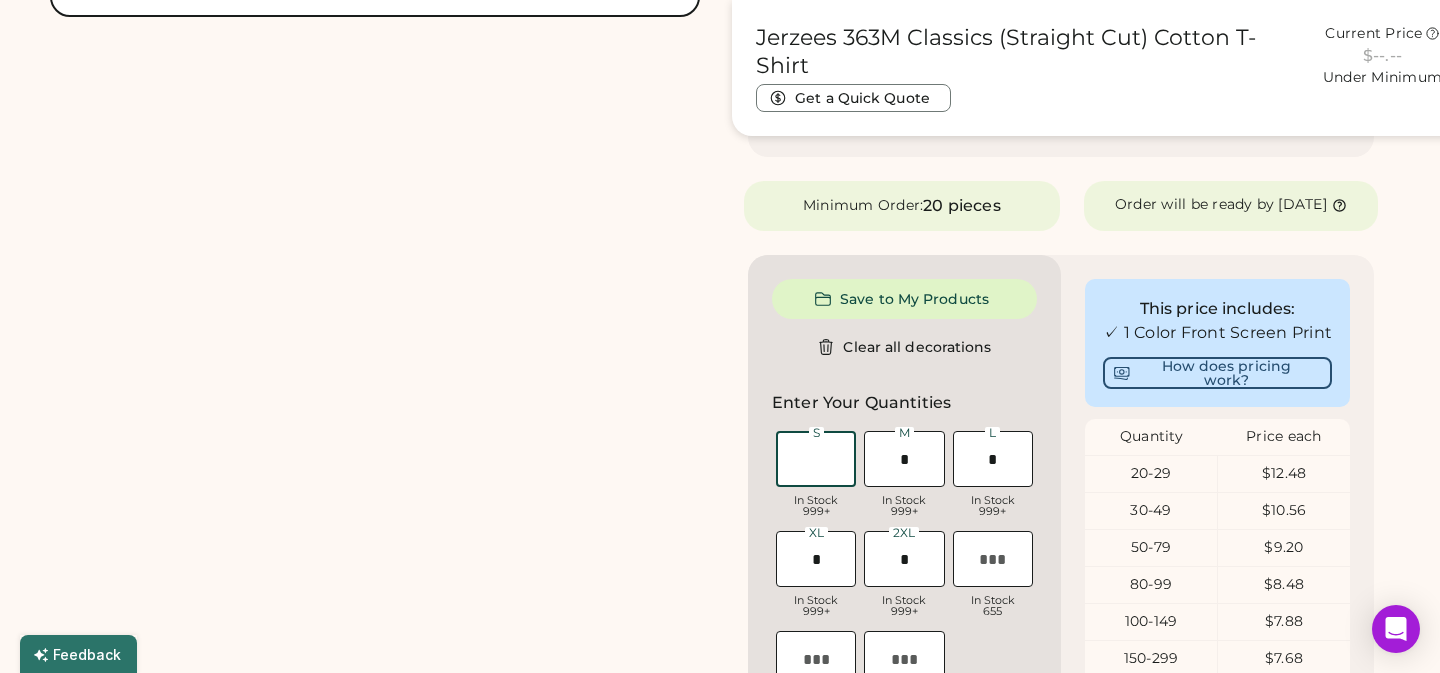 type on "**" 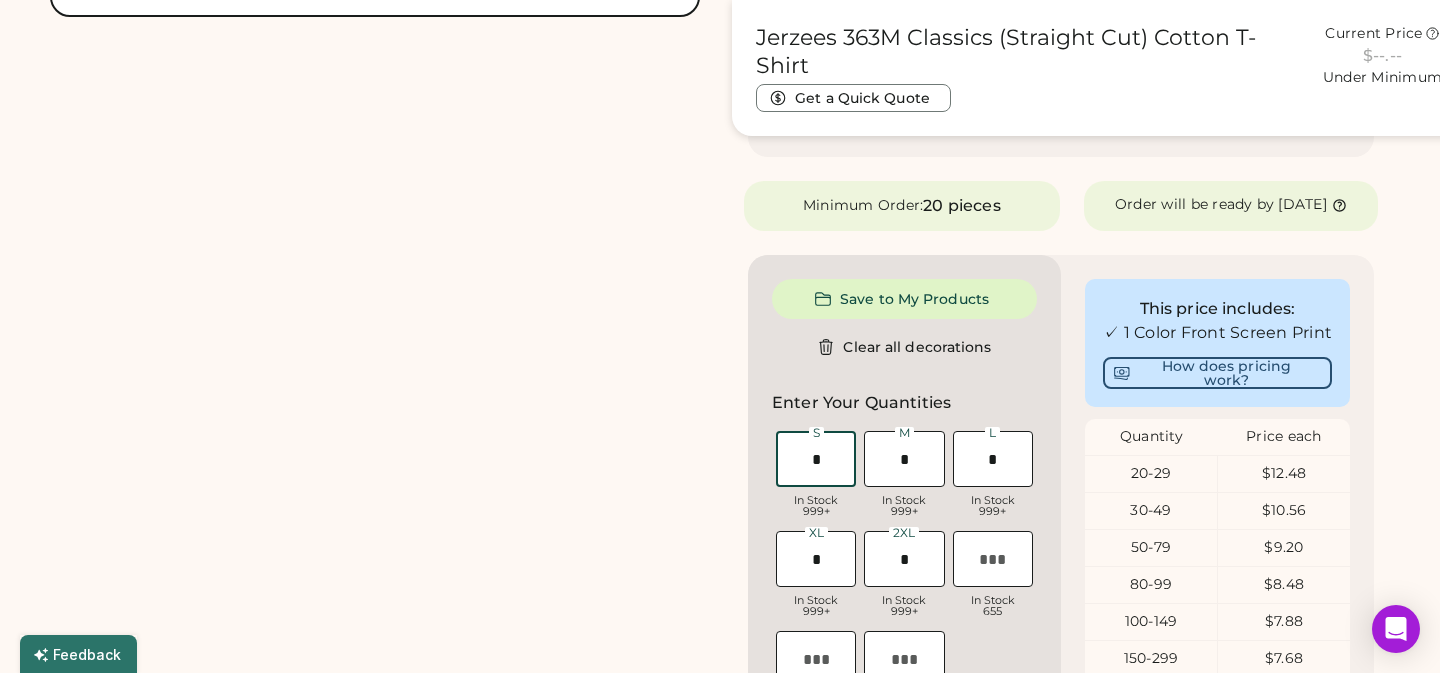 type on "**" 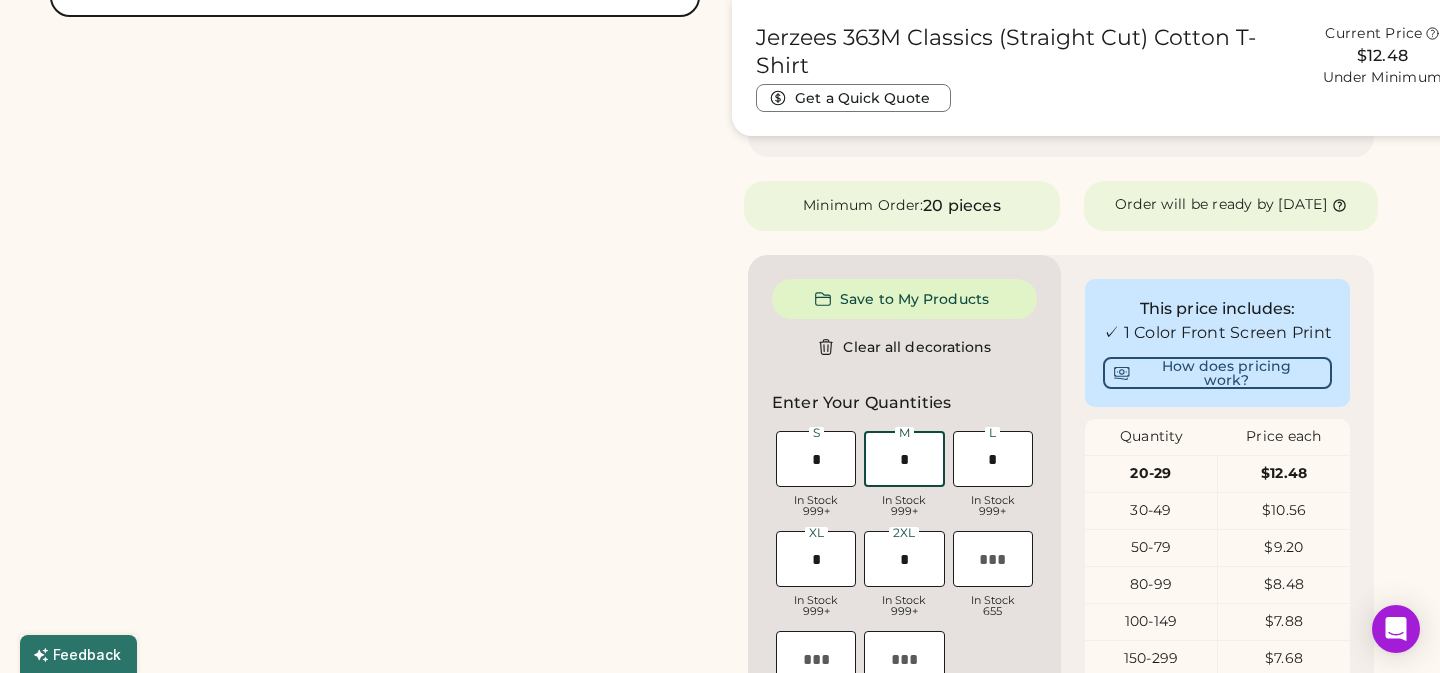 click at bounding box center (904, 459) 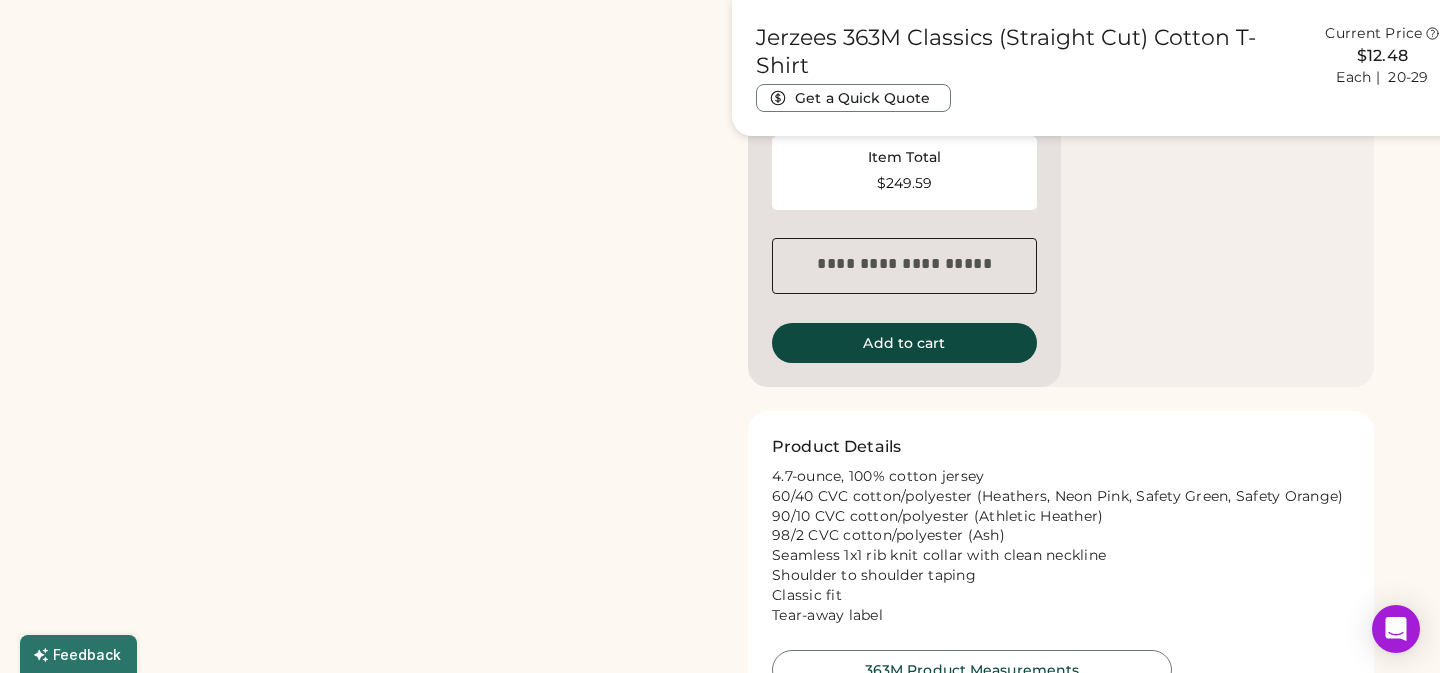scroll, scrollTop: 1706, scrollLeft: 0, axis: vertical 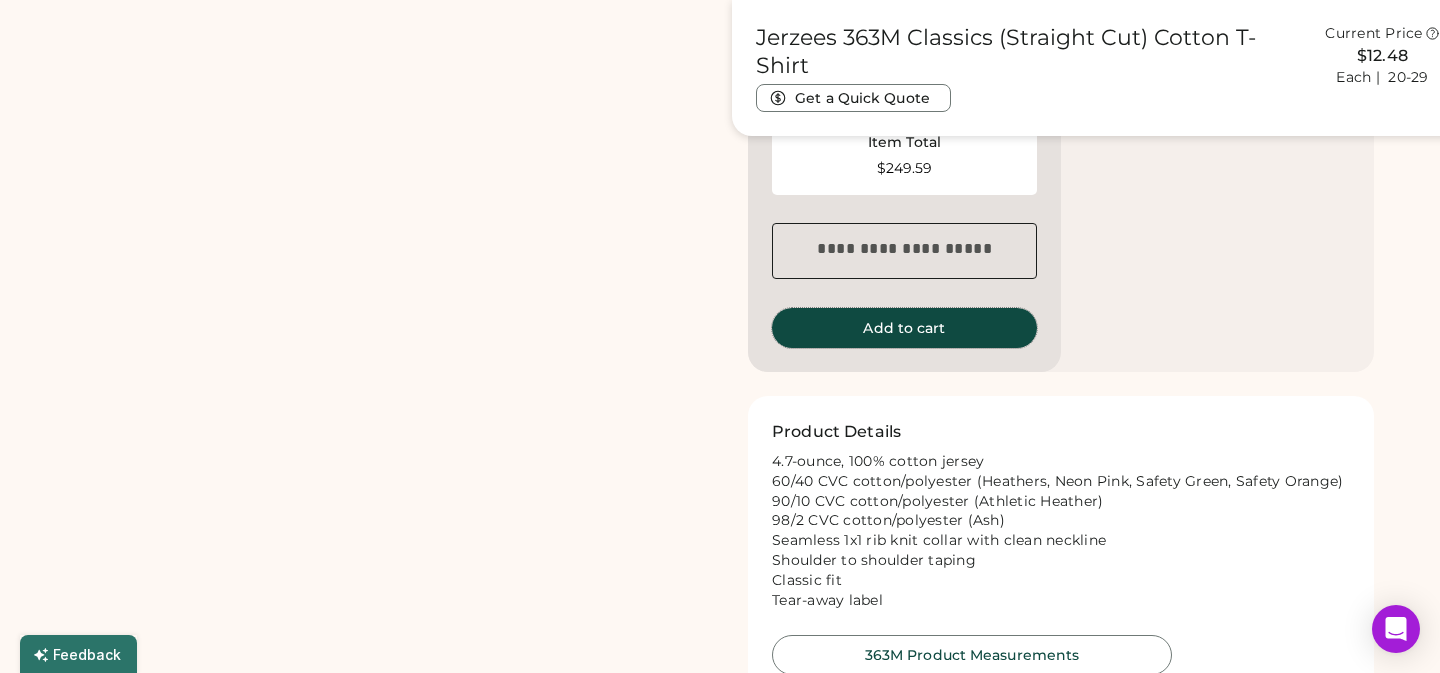 click on "Add to cart" at bounding box center (904, 328) 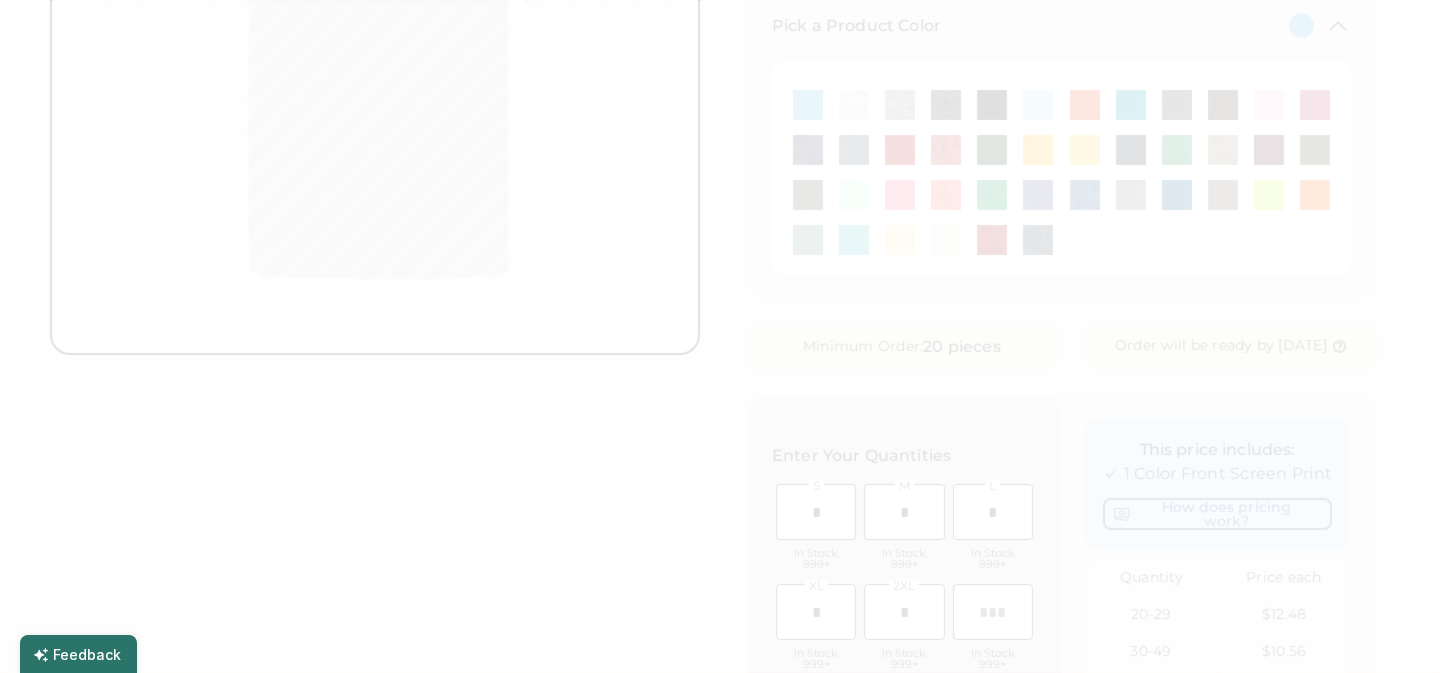 scroll, scrollTop: 0, scrollLeft: 0, axis: both 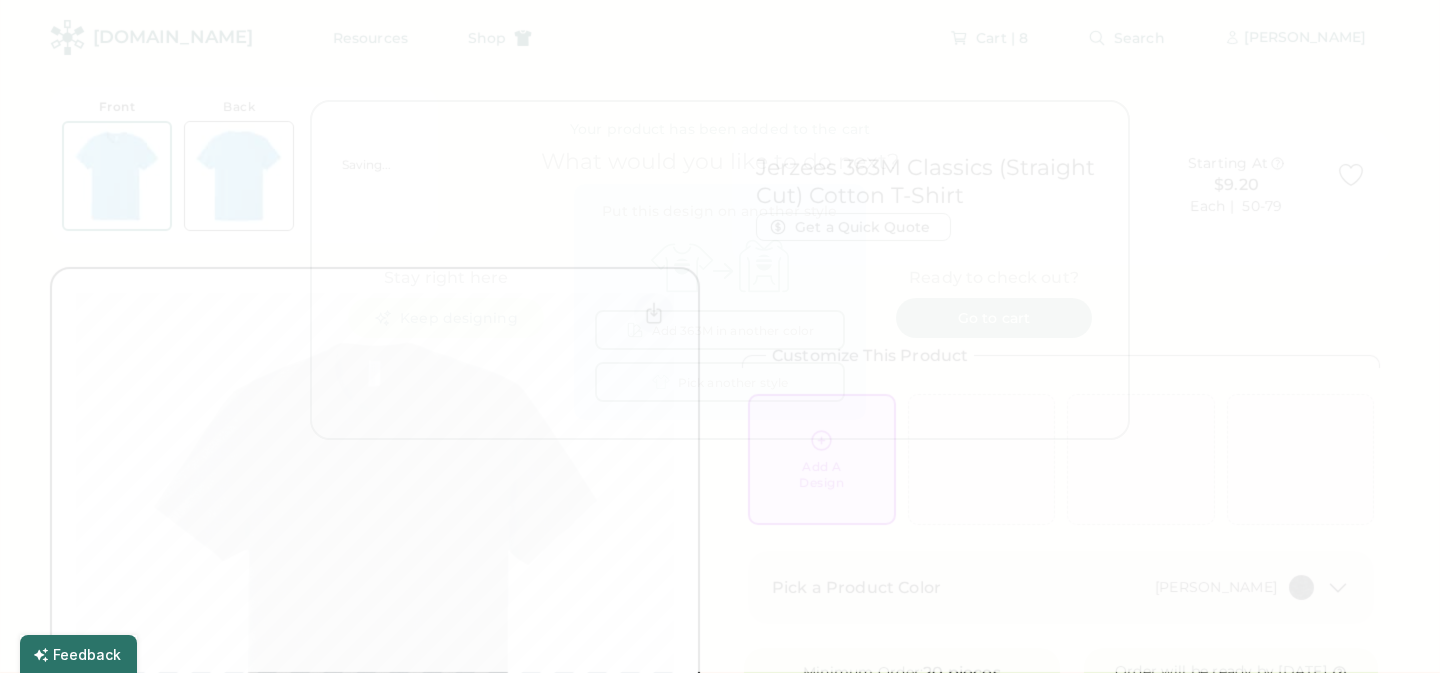 type 